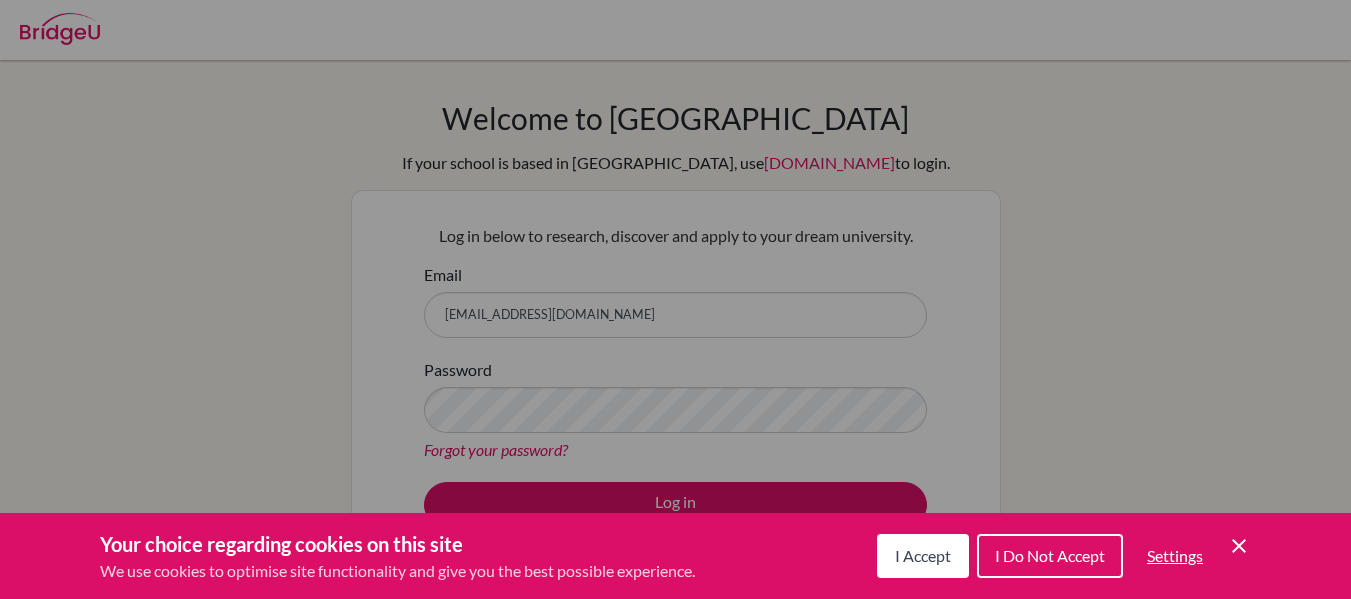 scroll, scrollTop: 0, scrollLeft: 0, axis: both 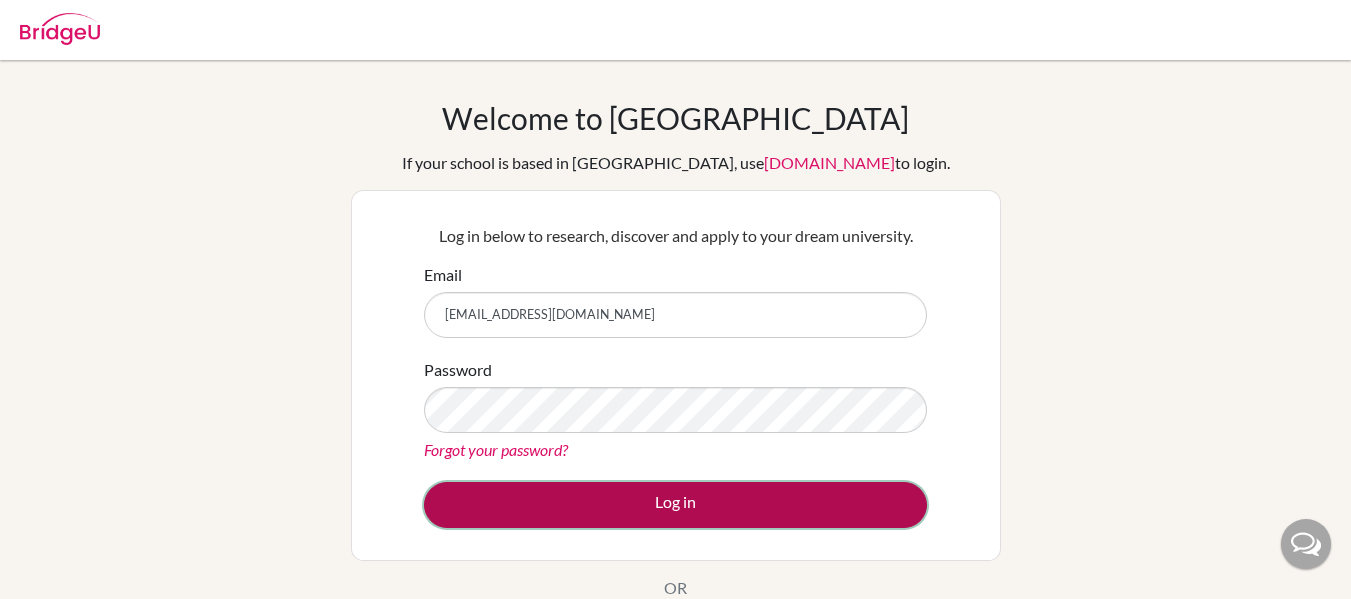 click on "Log in" at bounding box center (675, 505) 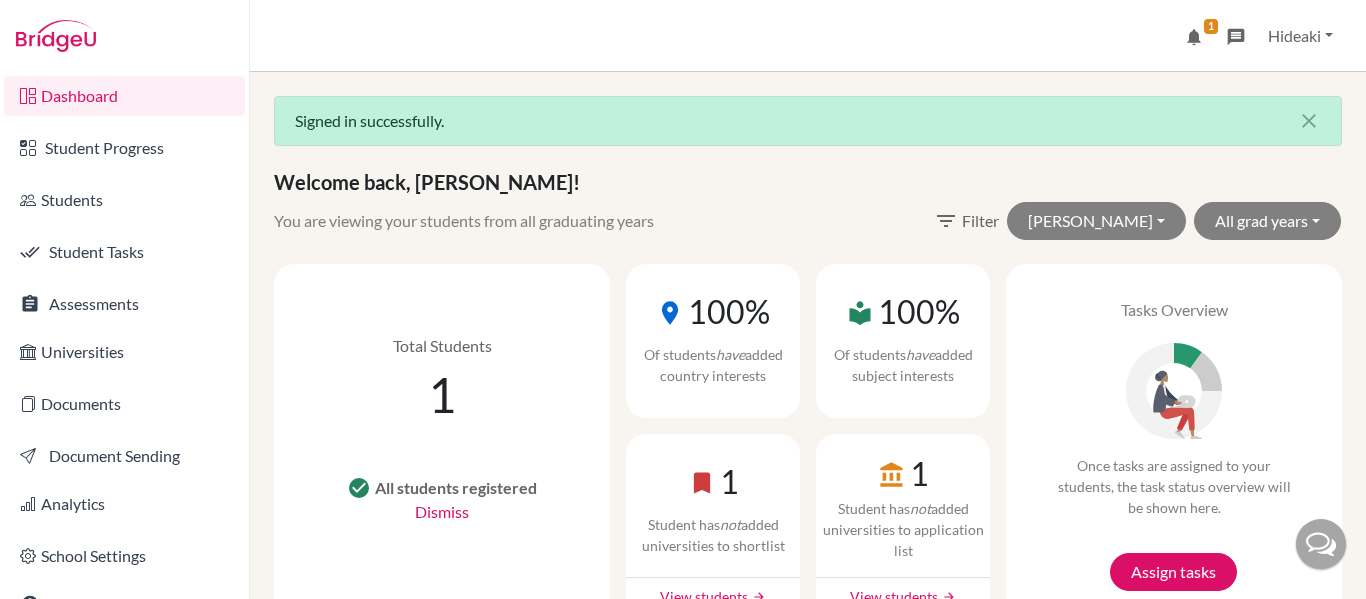 scroll, scrollTop: 0, scrollLeft: 0, axis: both 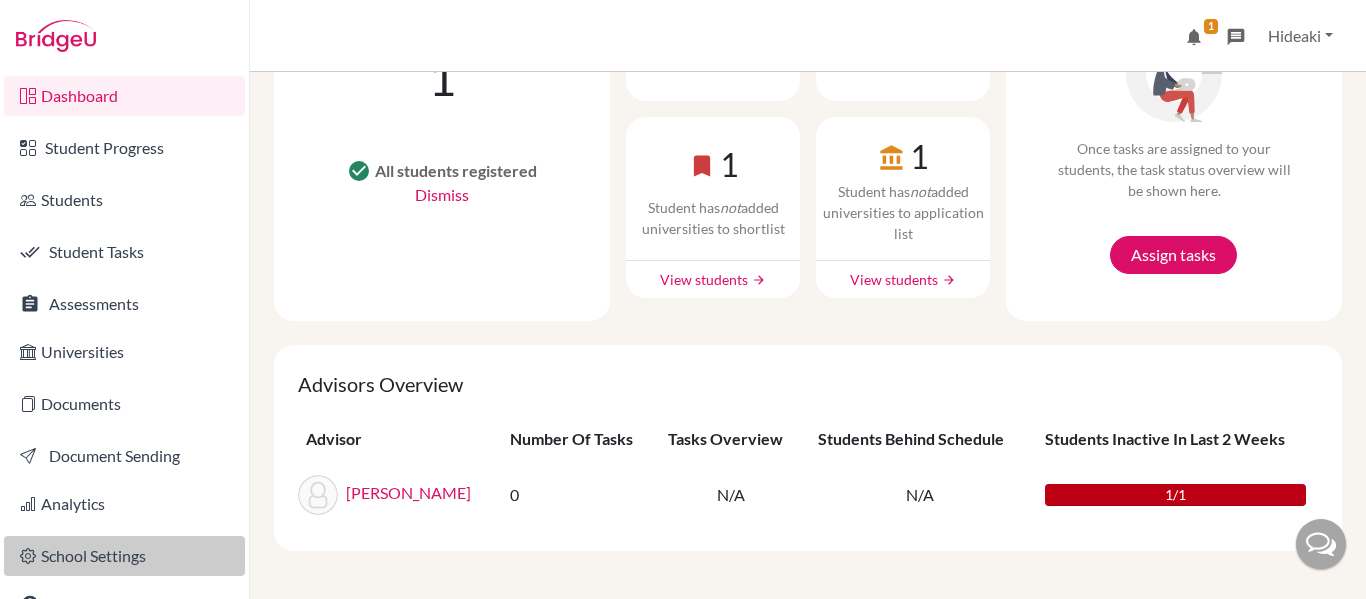 click on "School Settings" at bounding box center [124, 556] 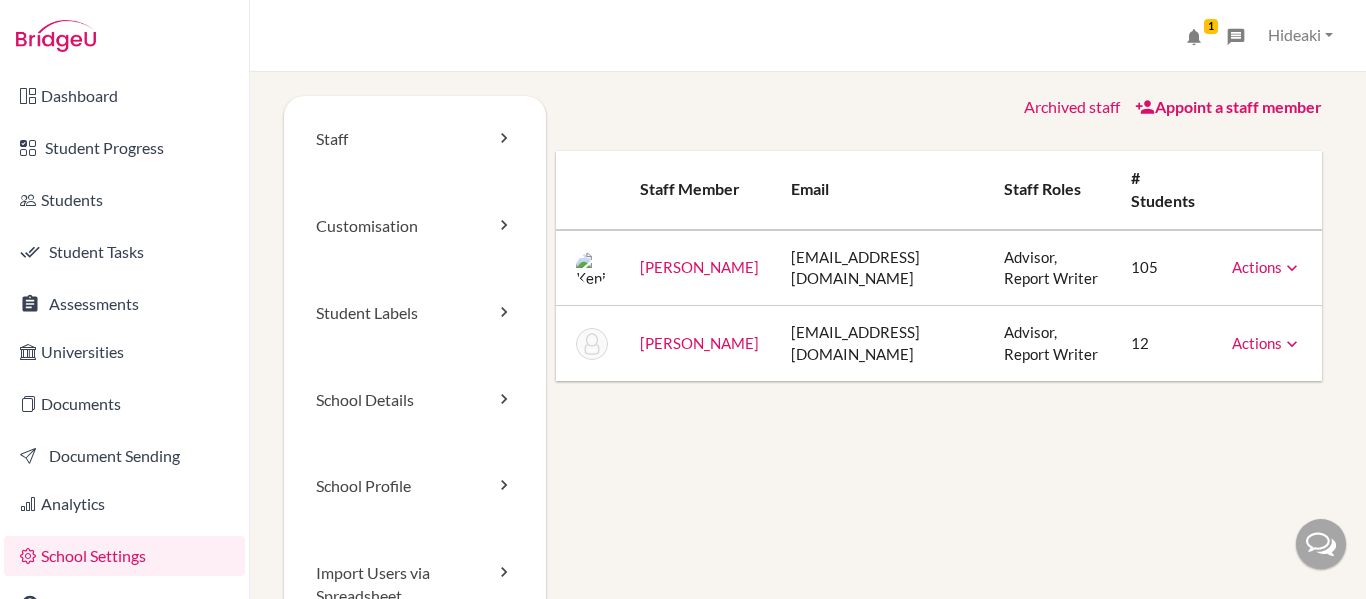 scroll, scrollTop: 0, scrollLeft: 0, axis: both 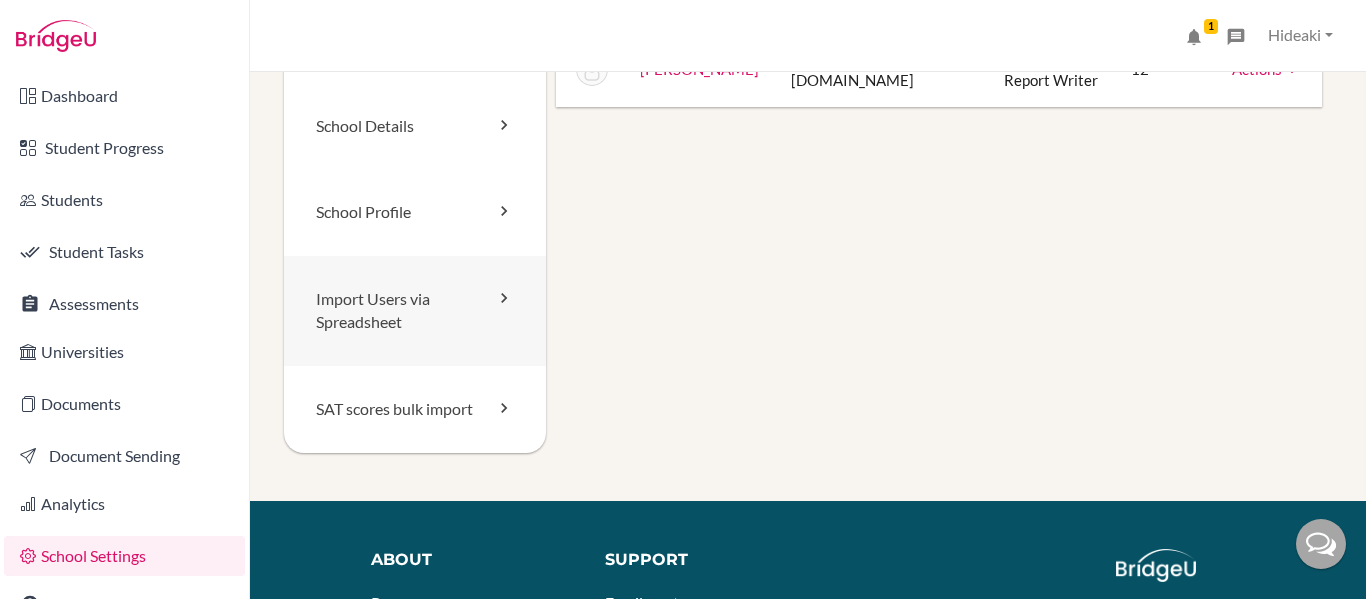 click on "Import Users via Spreadsheet" at bounding box center (415, 311) 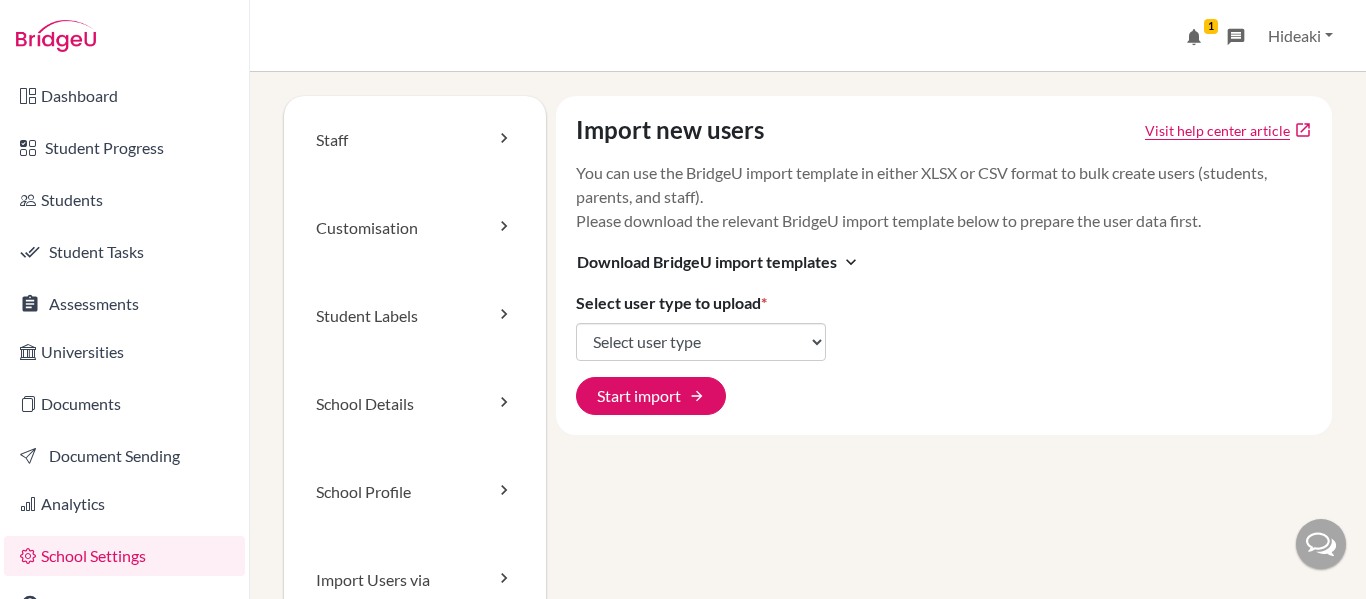 scroll, scrollTop: 0, scrollLeft: 0, axis: both 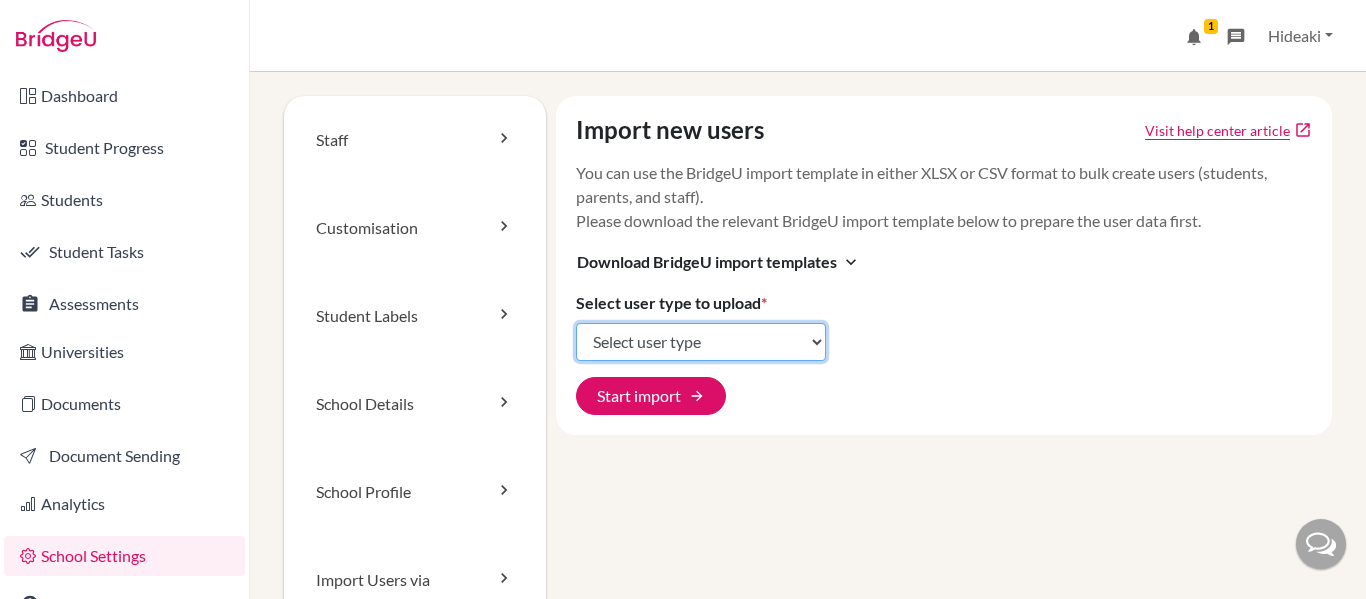 click on "Select user type Students Students and parents Parents Advisors Report writers" 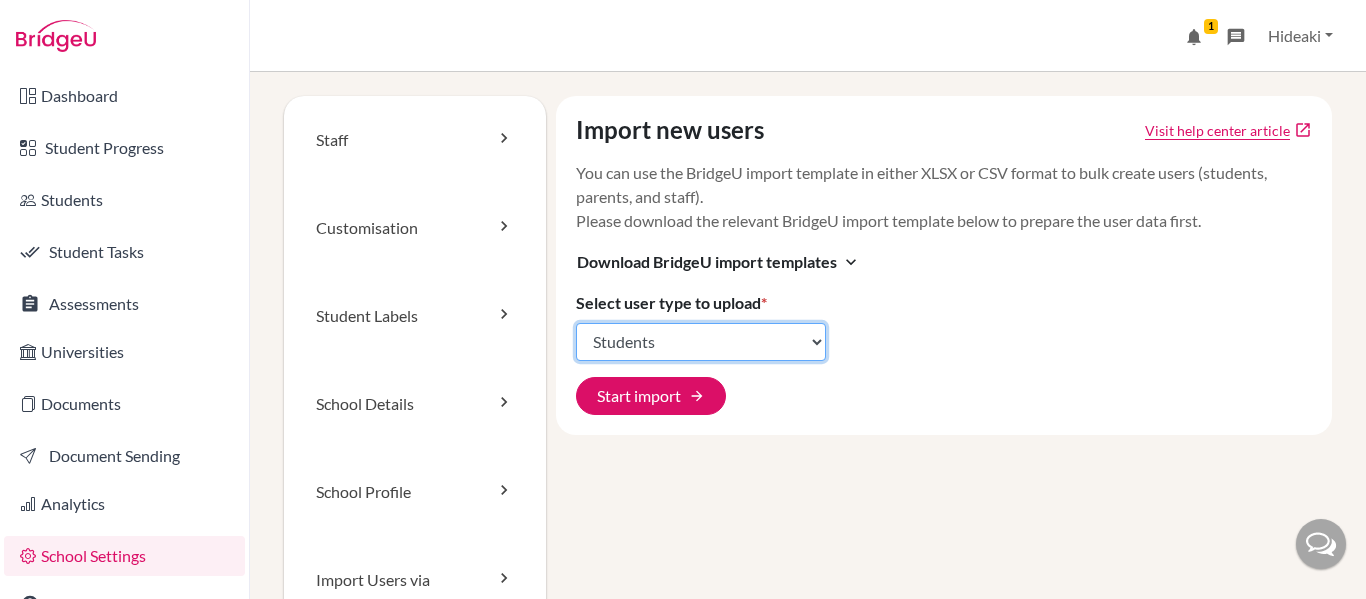 click on "Select user type Students Students and parents Parents Advisors Report writers" 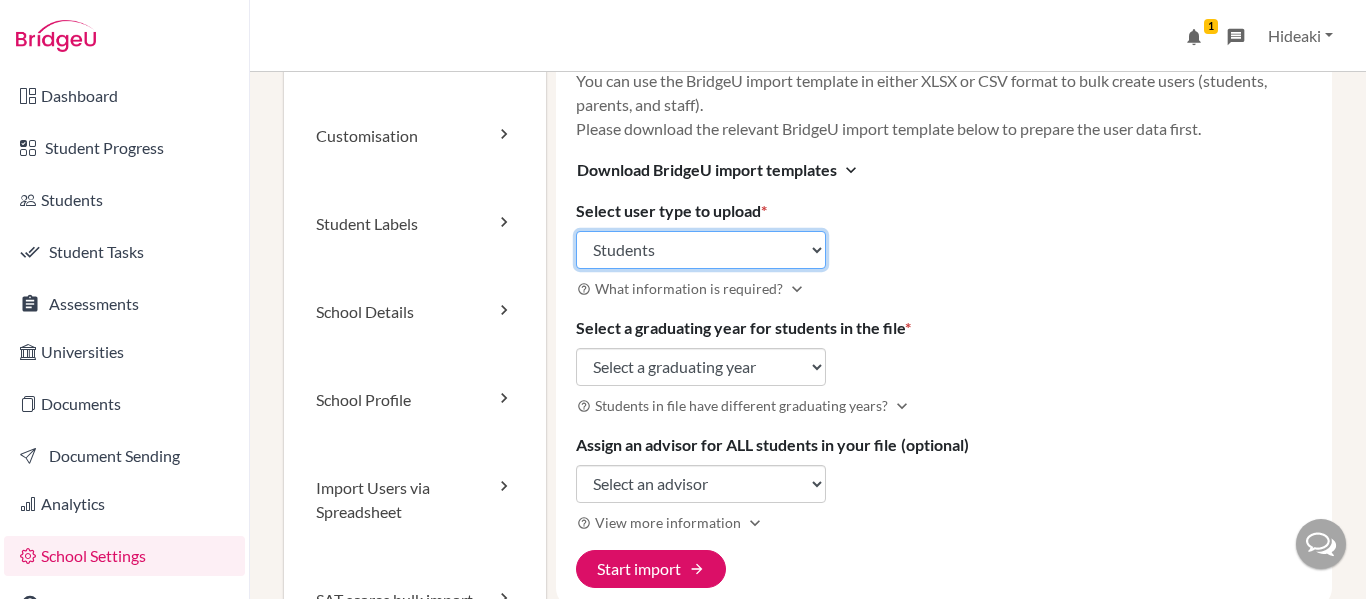 scroll, scrollTop: 93, scrollLeft: 0, axis: vertical 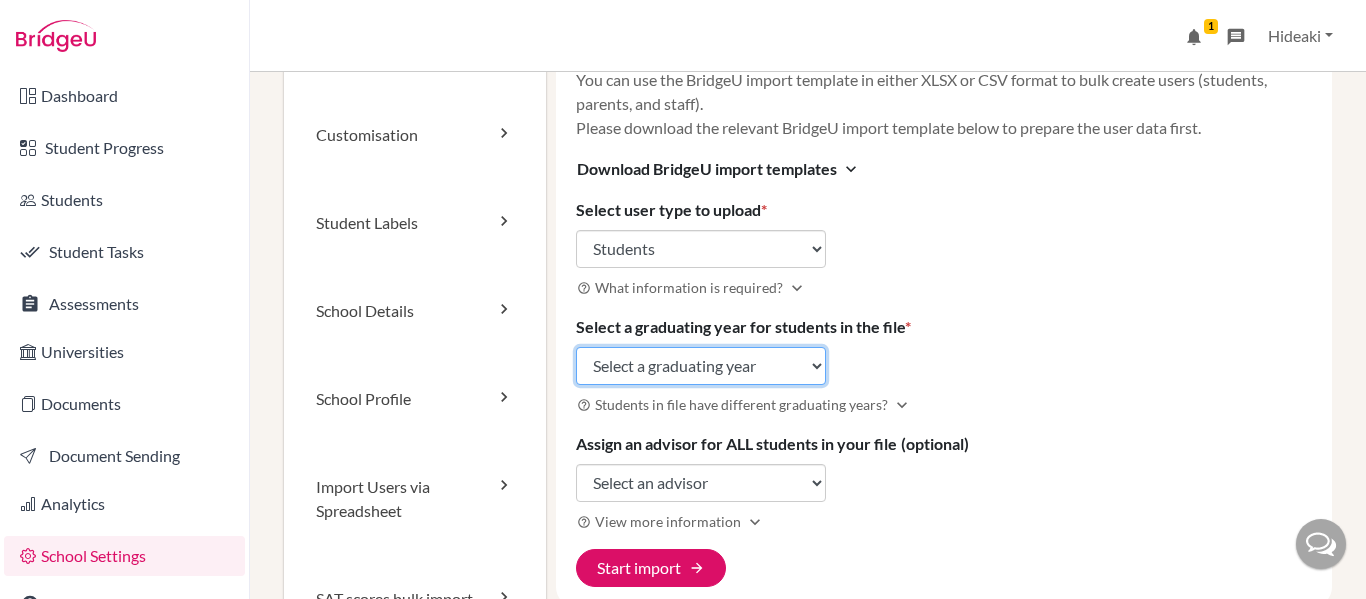 click on "Select a graduating year 2024 2025 2026 2027 2028 2029" 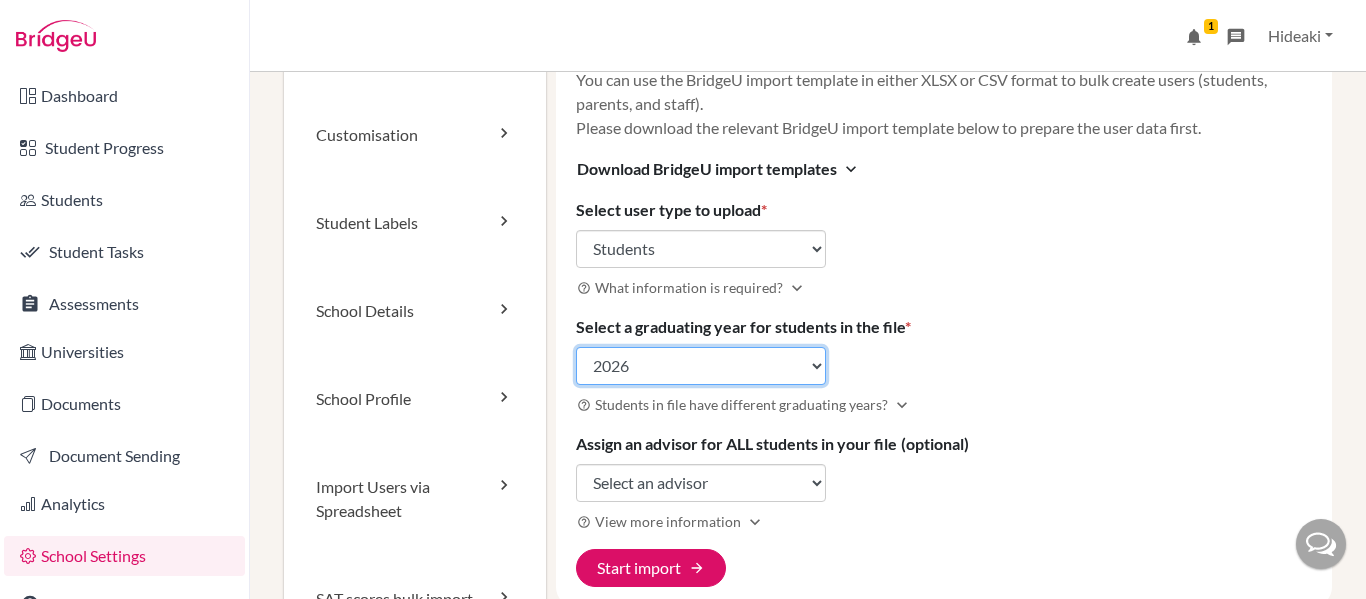 click on "Select a graduating year 2024 2025 2026 2027 2028 2029" 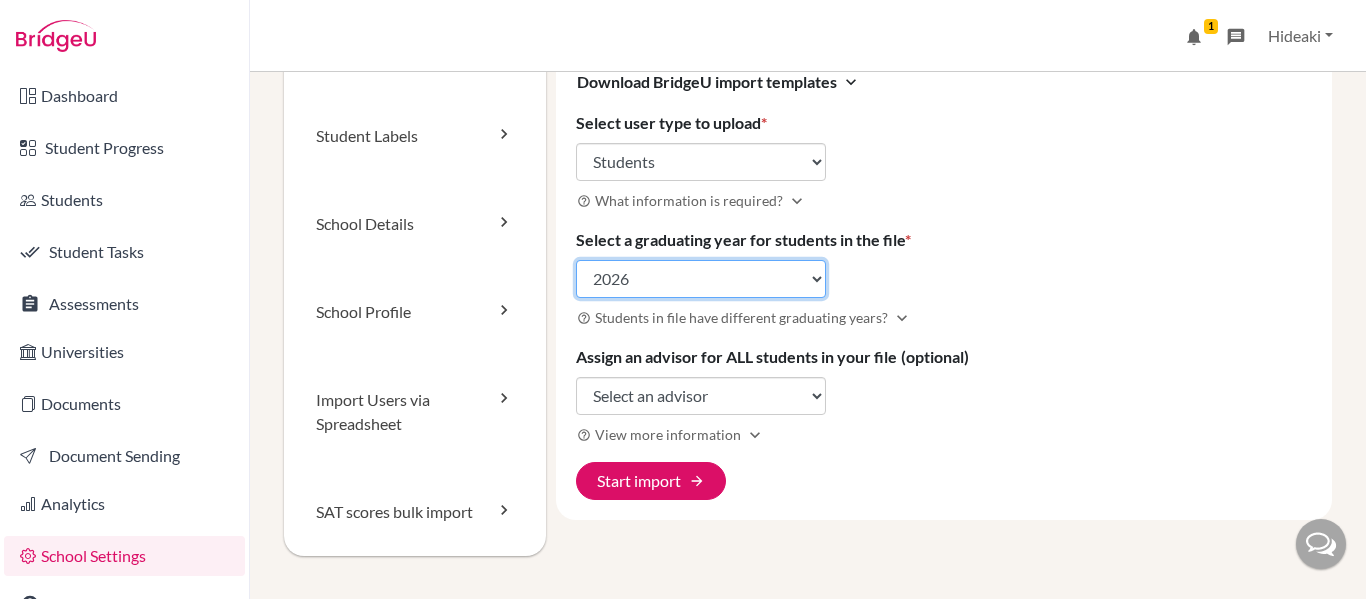scroll, scrollTop: 181, scrollLeft: 0, axis: vertical 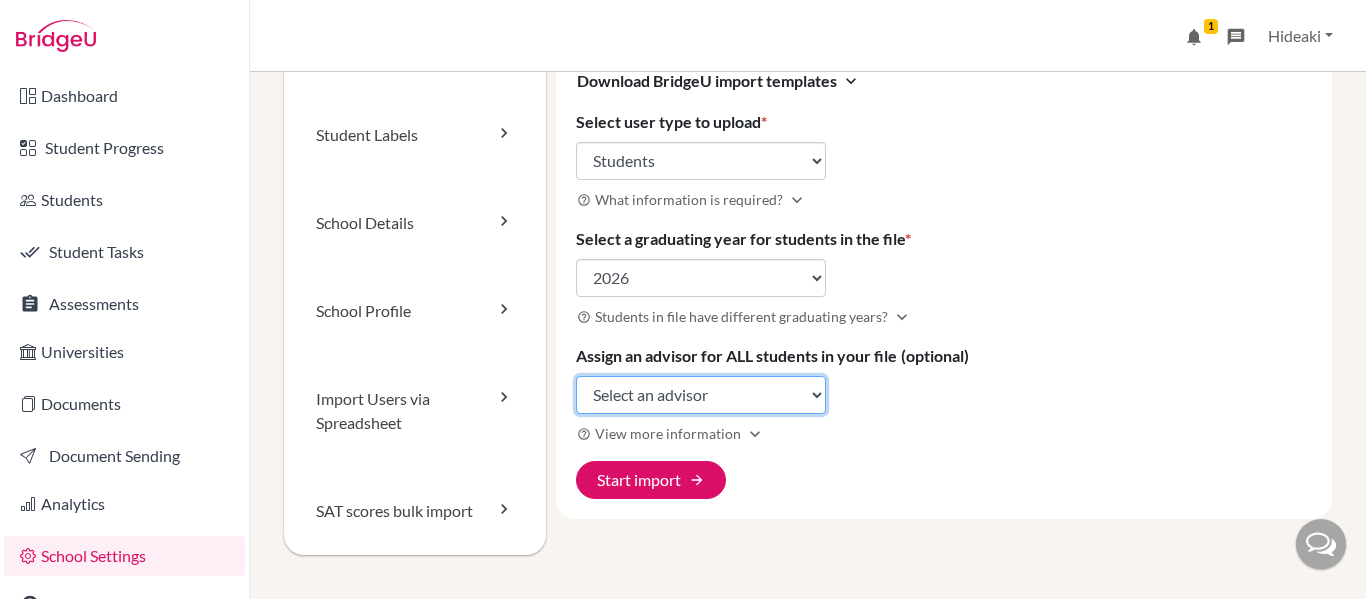 click on "Select an advisor Kenji Kiyosawa Hideaki Matsuzaki" 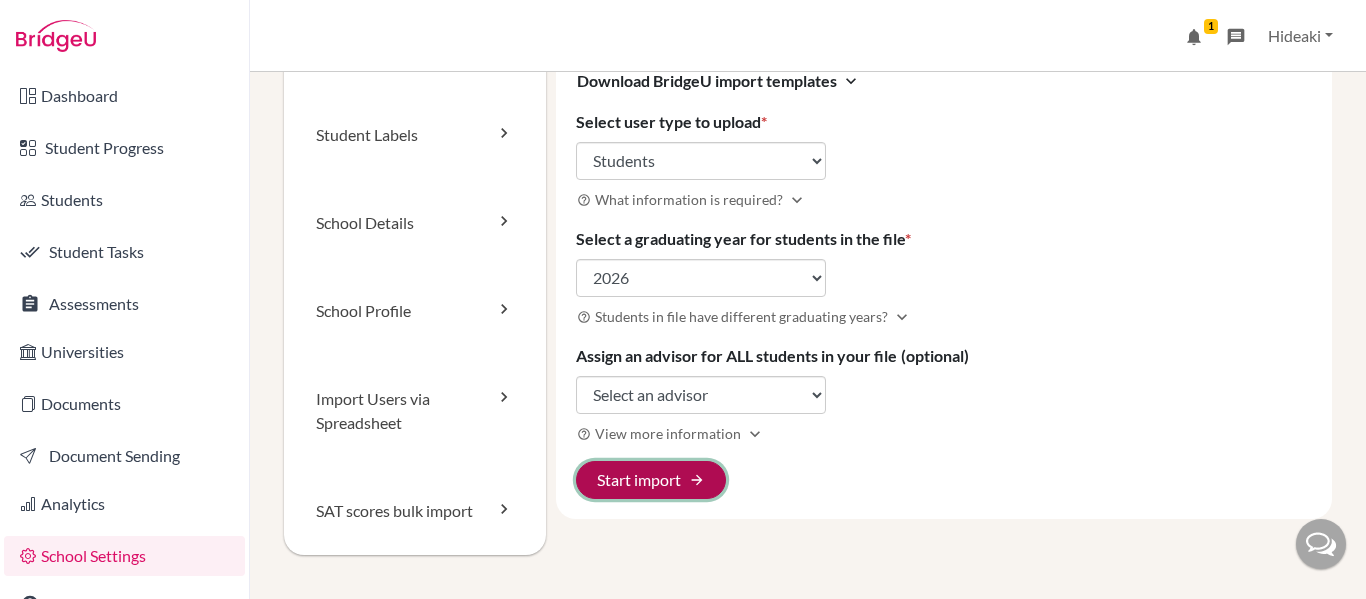 click on "Start import arrow_forward" 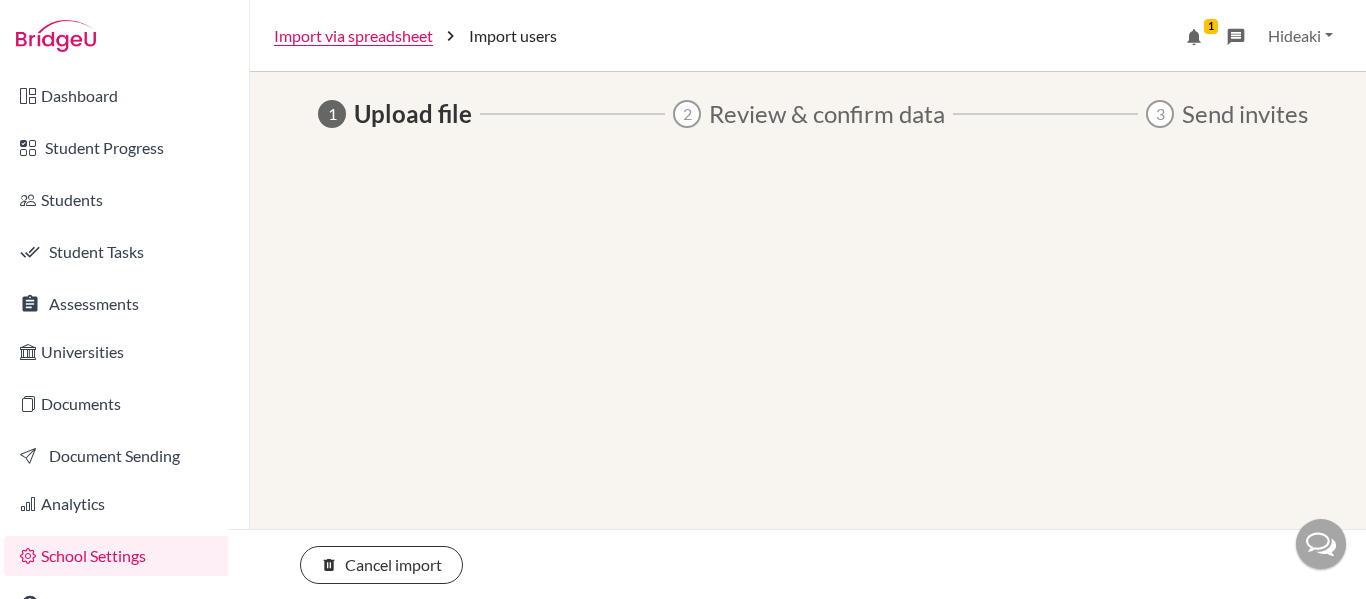 scroll, scrollTop: 0, scrollLeft: 0, axis: both 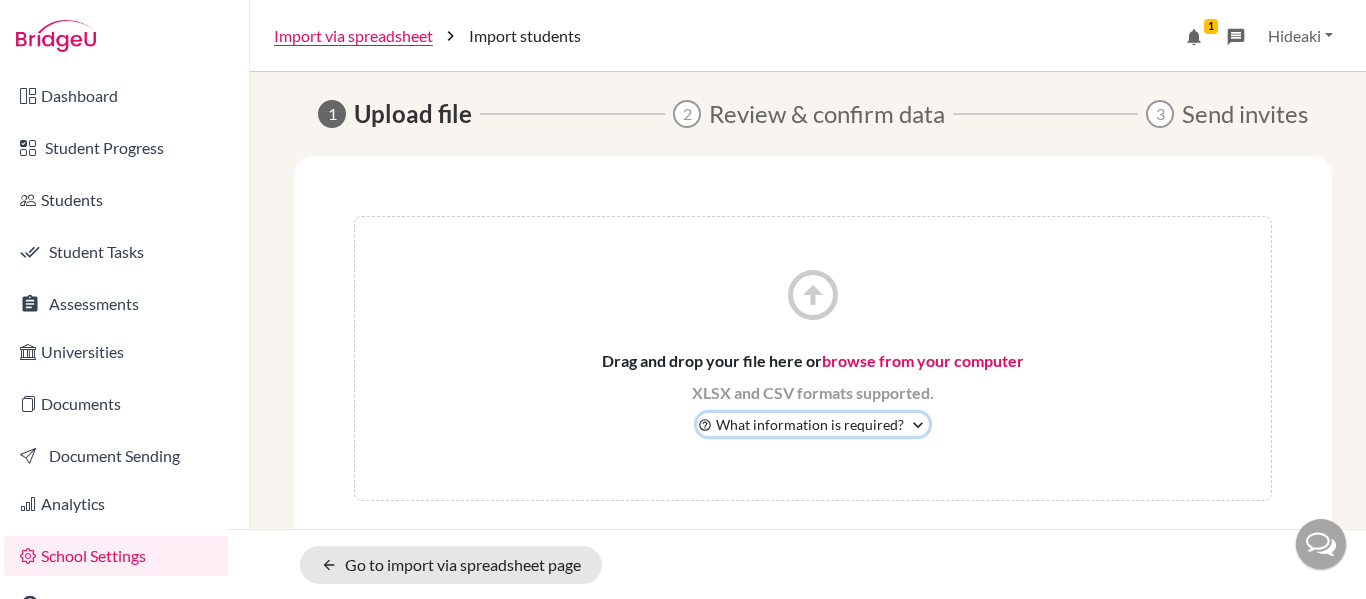 click on "What information is required?" at bounding box center (810, 424) 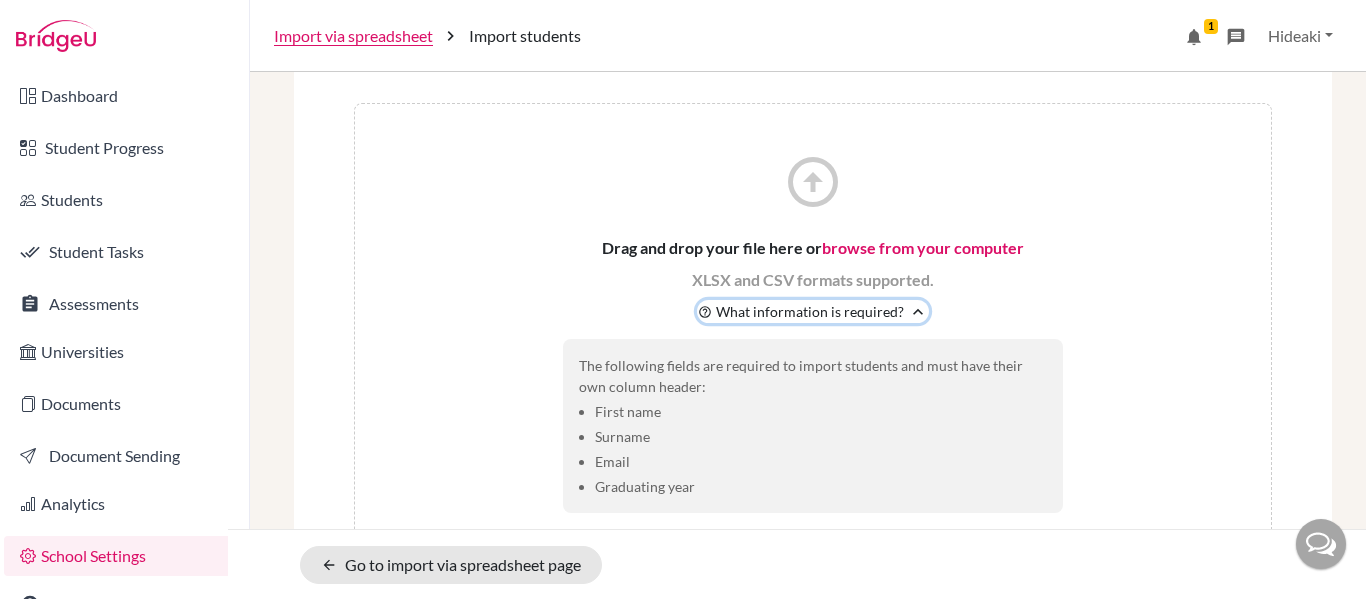 scroll, scrollTop: 176, scrollLeft: 0, axis: vertical 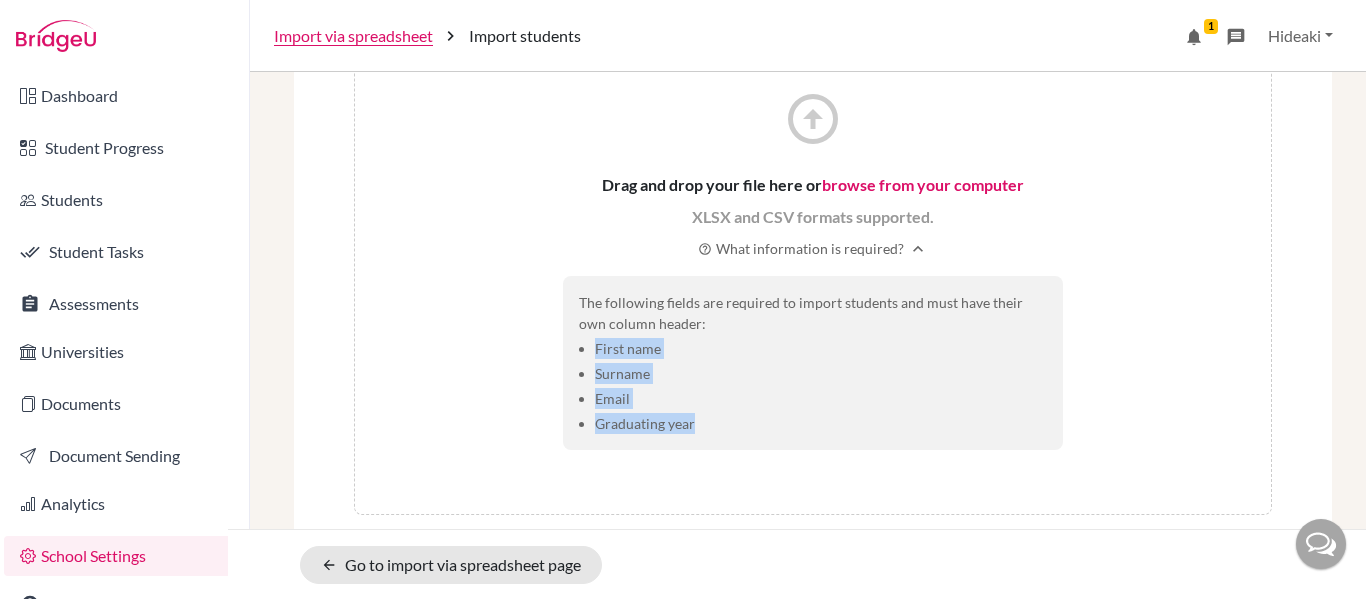 drag, startPoint x: 590, startPoint y: 352, endPoint x: 696, endPoint y: 424, distance: 128.14055 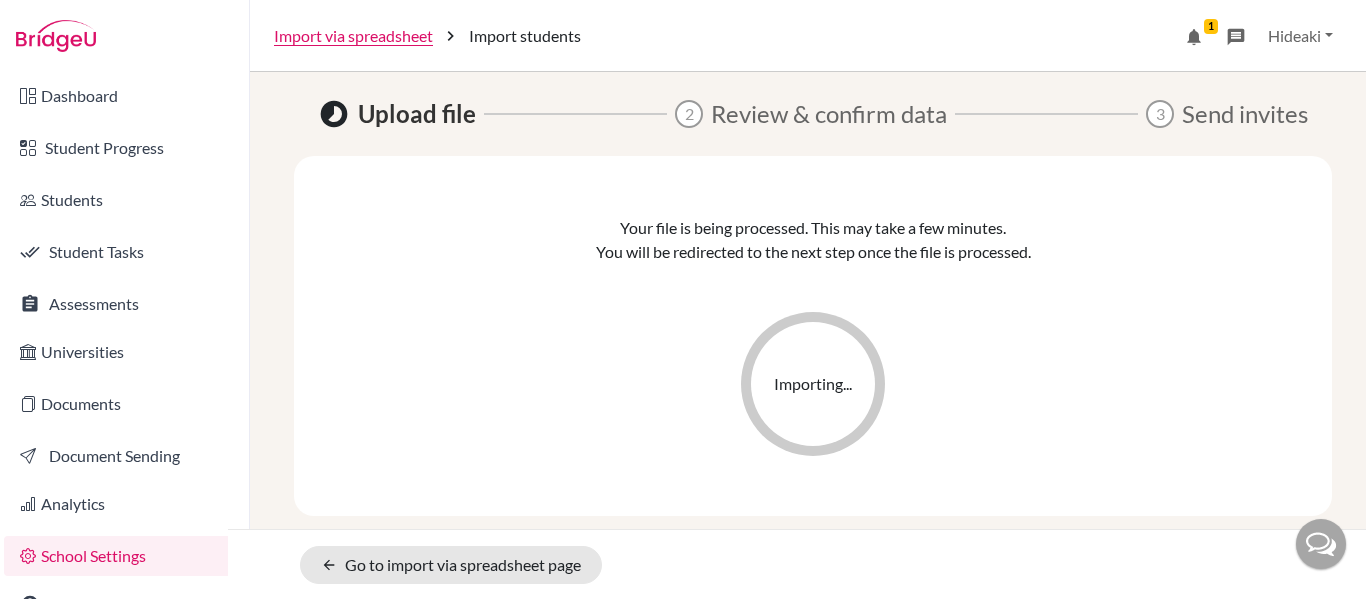 scroll, scrollTop: 0, scrollLeft: 0, axis: both 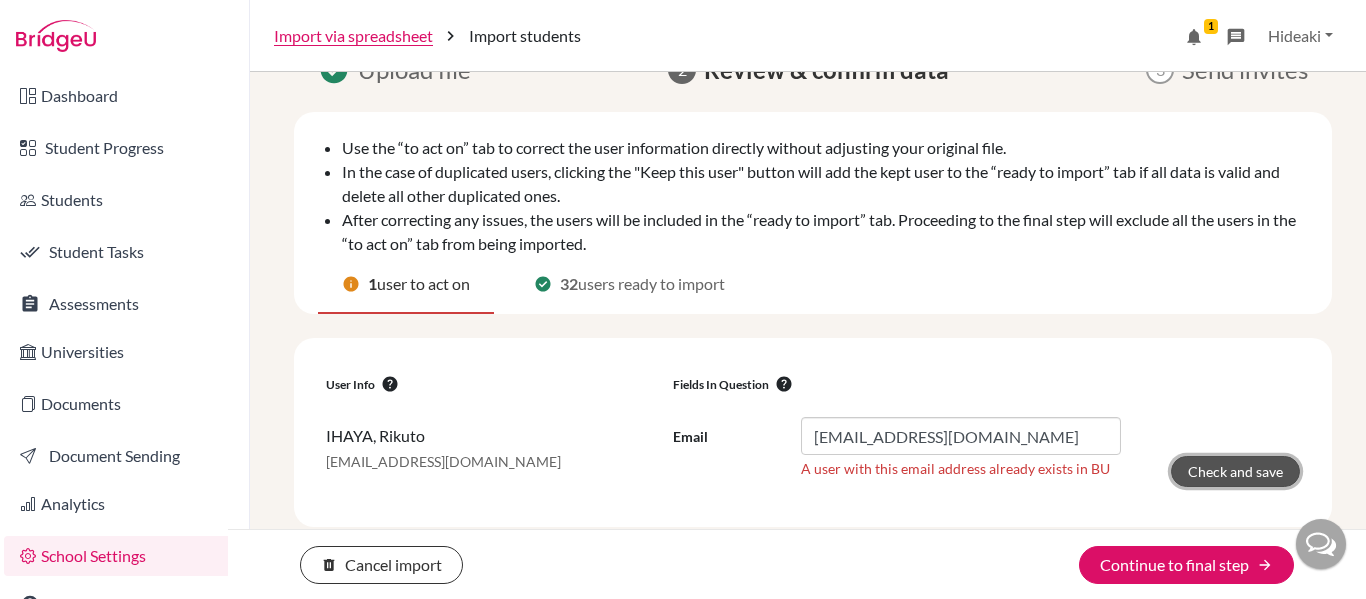 click on "Check and save" at bounding box center (1235, 471) 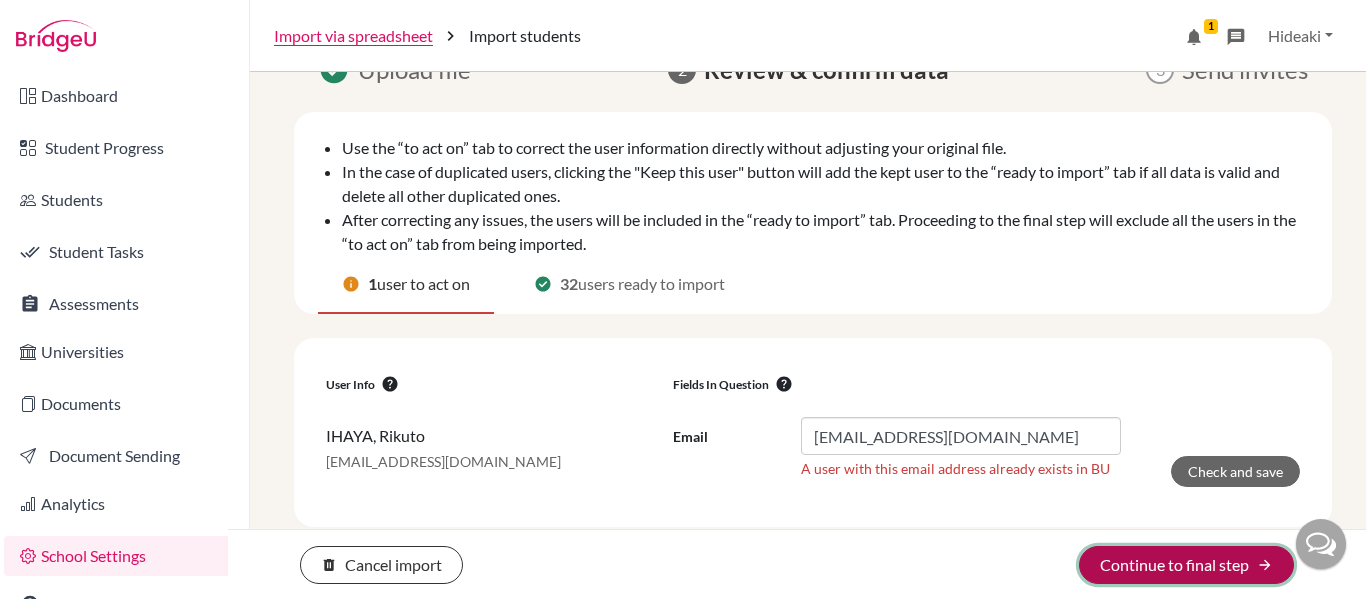 click on "Continue to final step arrow_forward" 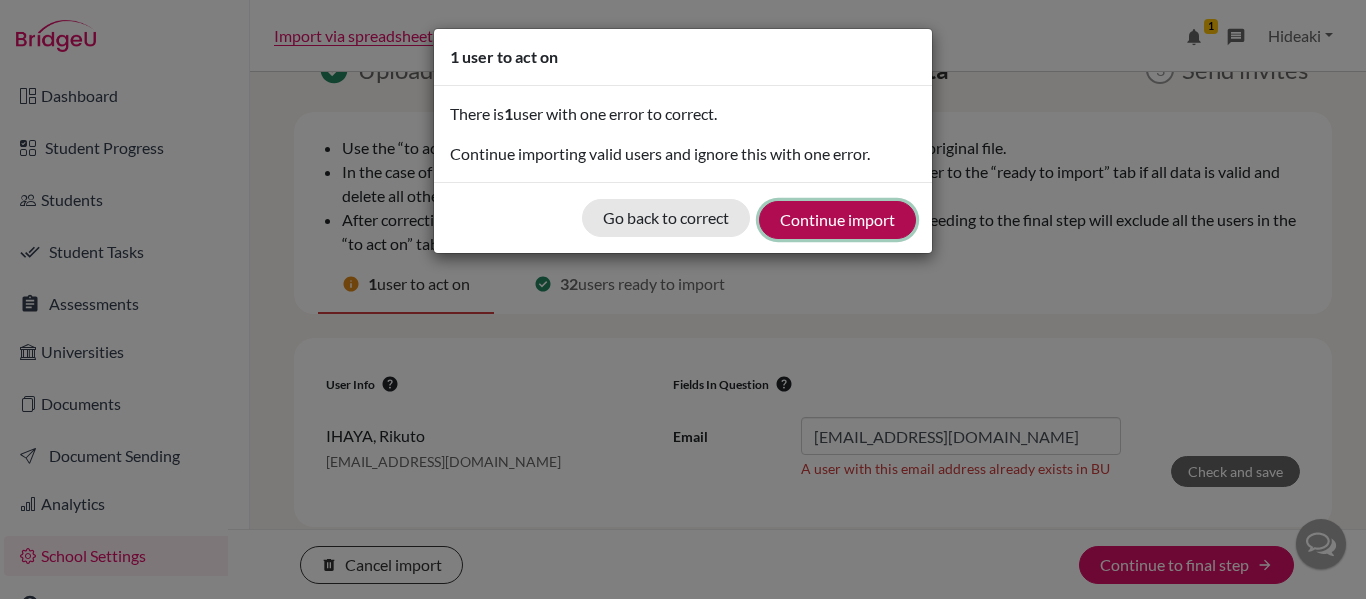 click on "Continue import" at bounding box center (837, 220) 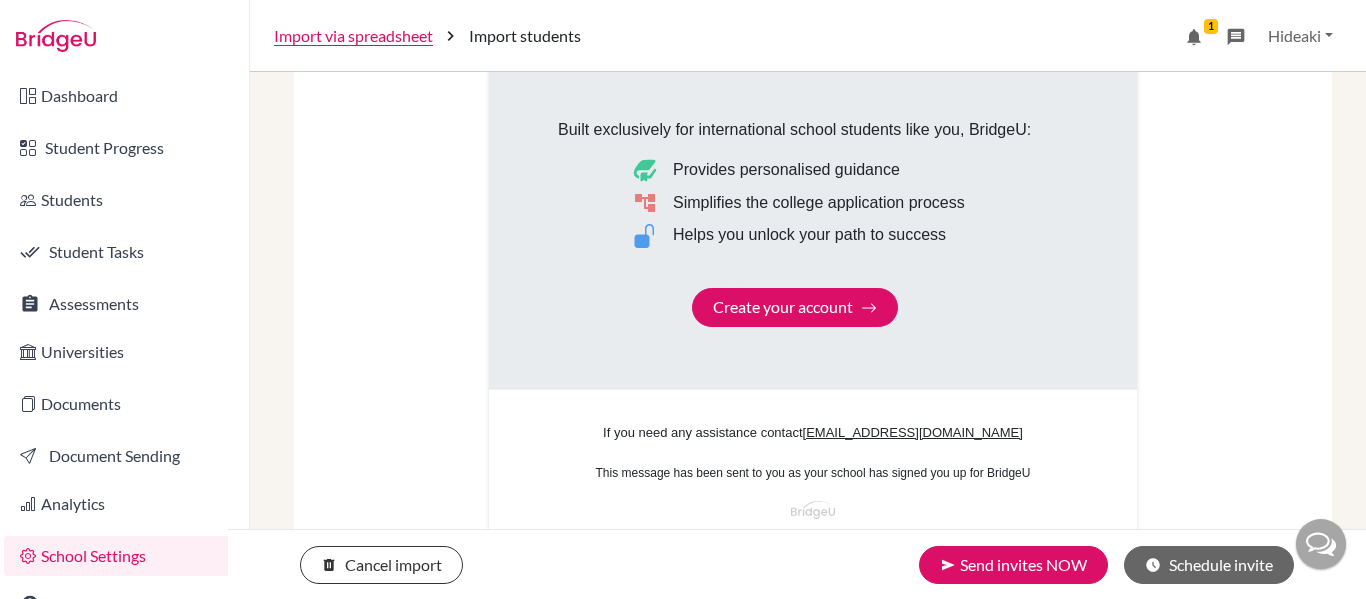 scroll, scrollTop: 1373, scrollLeft: 0, axis: vertical 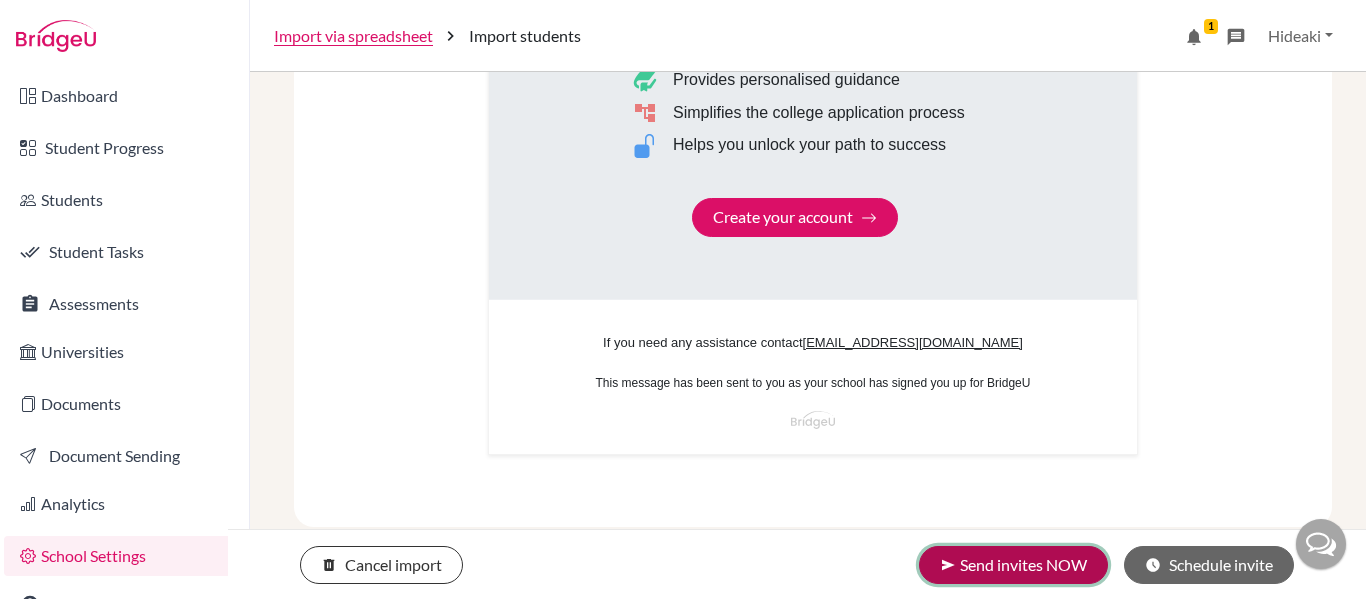 click on "send Send invites NOW" 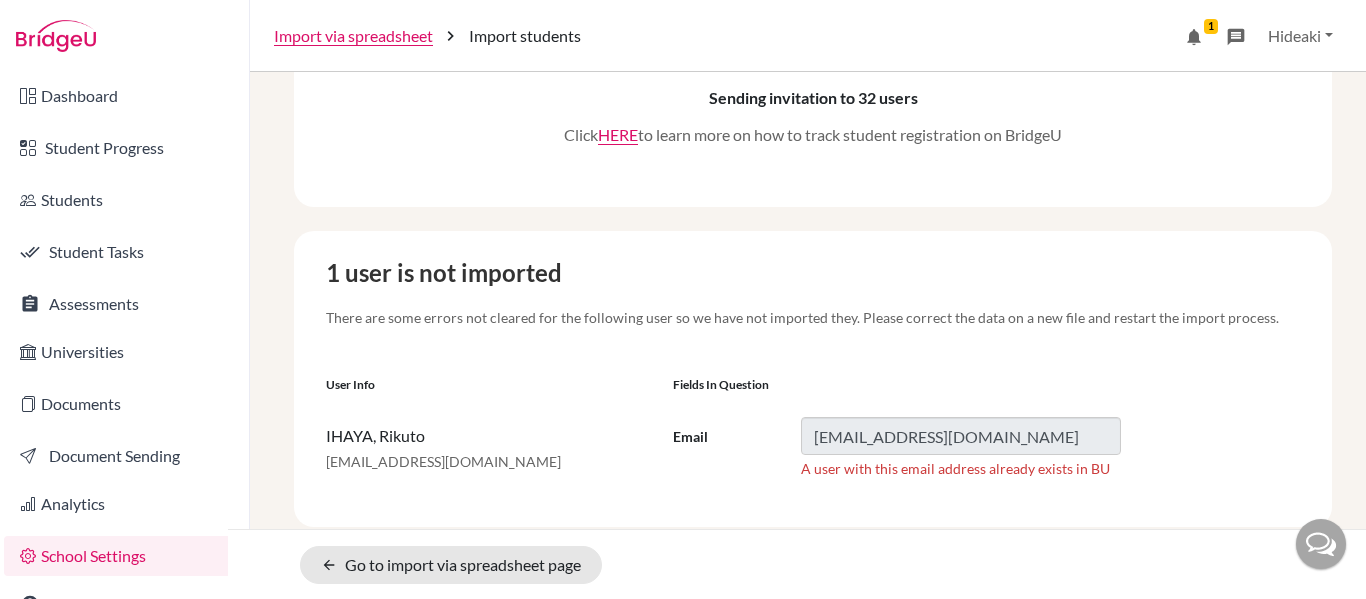 scroll, scrollTop: 388, scrollLeft: 0, axis: vertical 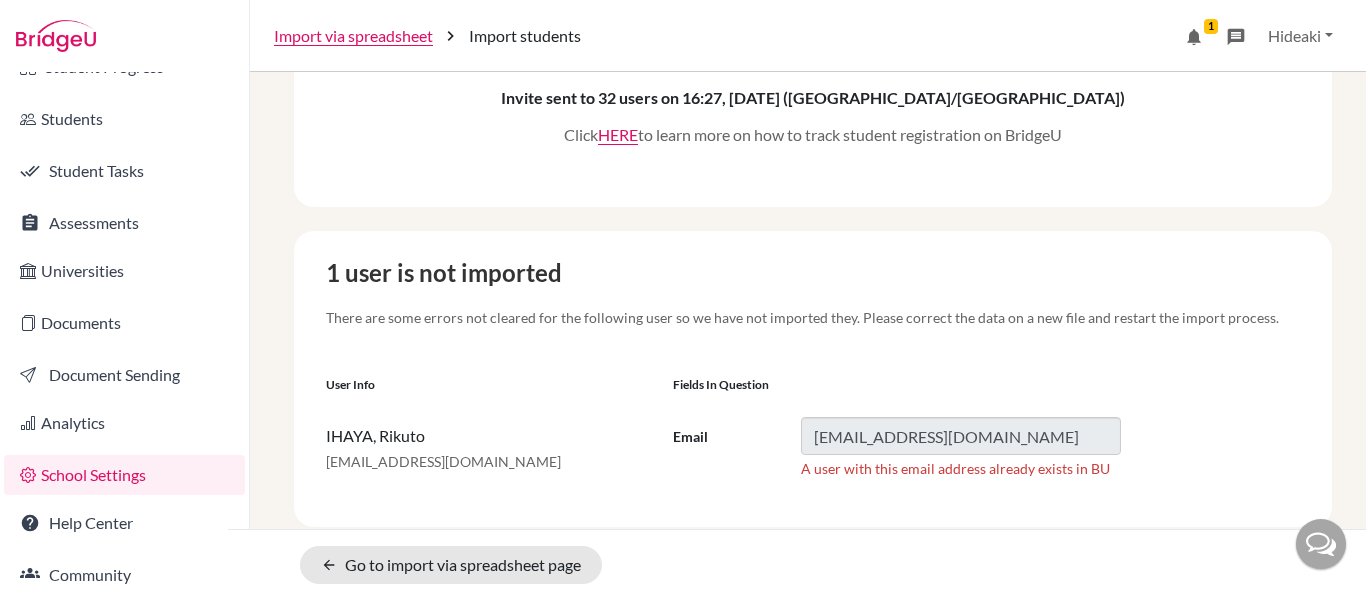 click on "School Settings" at bounding box center (124, 475) 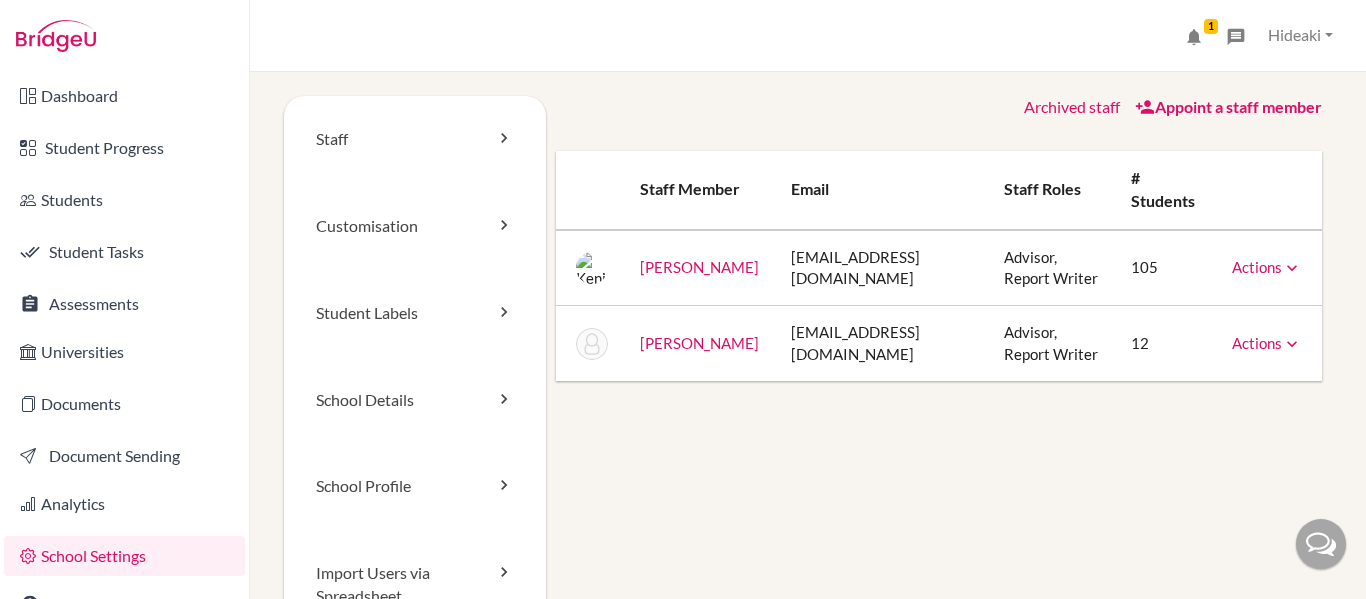 scroll, scrollTop: 0, scrollLeft: 0, axis: both 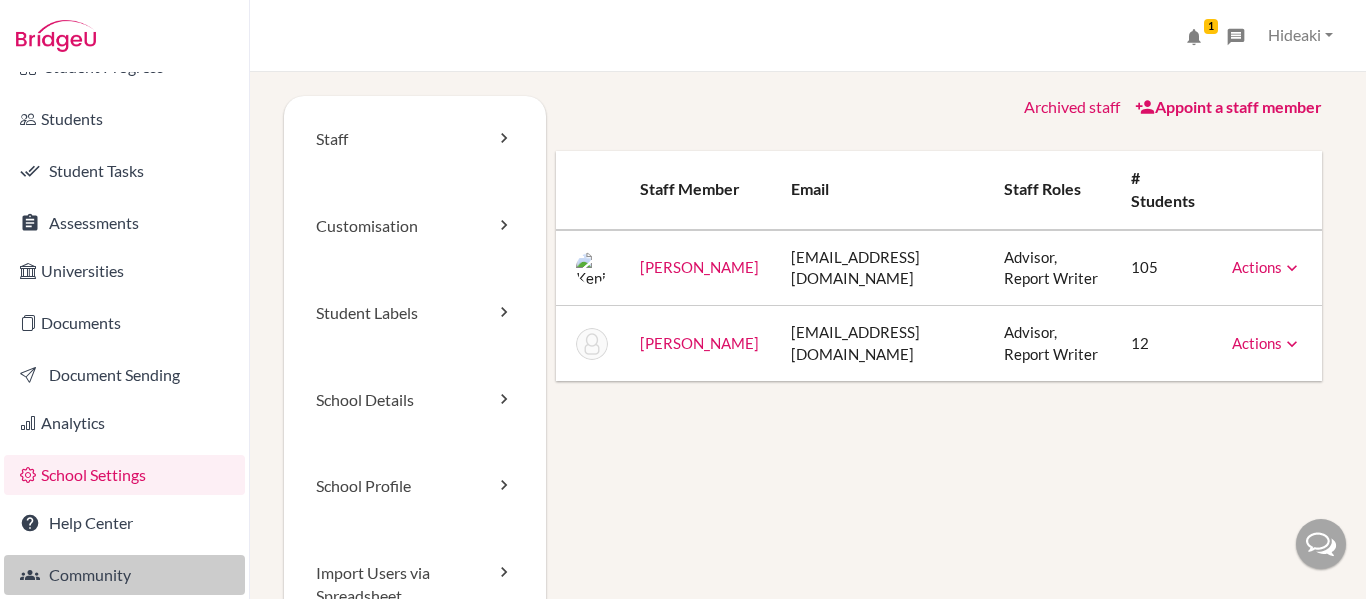 click on "Community" at bounding box center (124, 575) 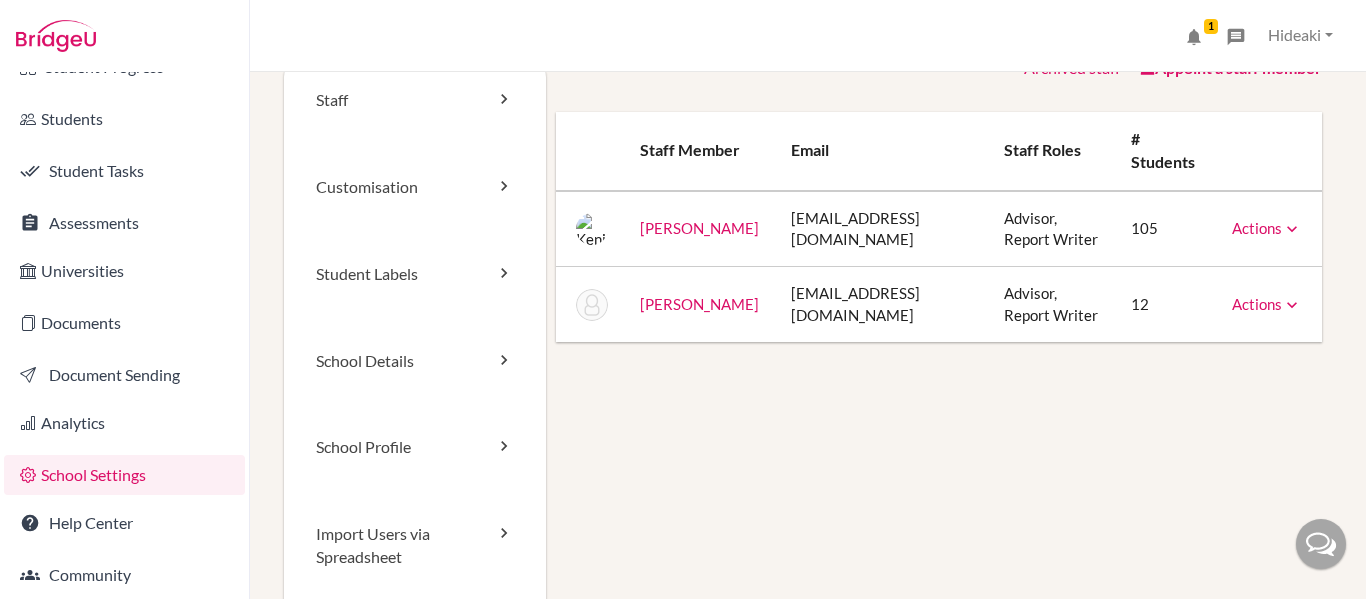 scroll, scrollTop: 0, scrollLeft: 0, axis: both 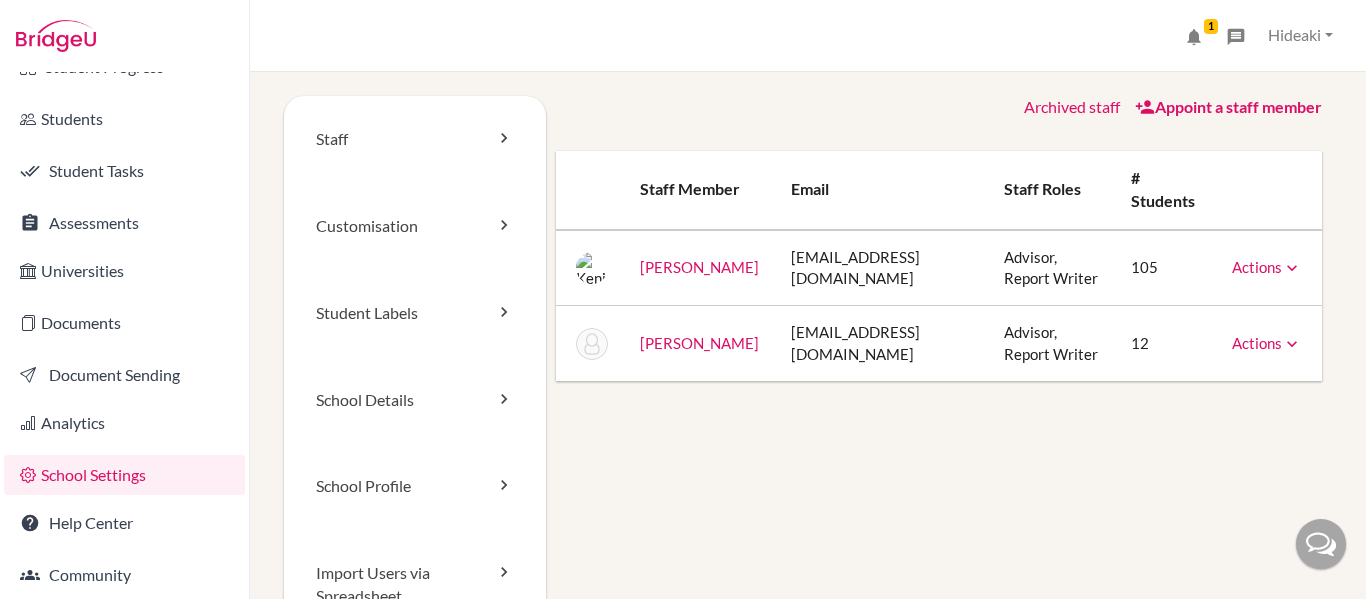 click on "Appoint a staff member" at bounding box center [1228, 106] 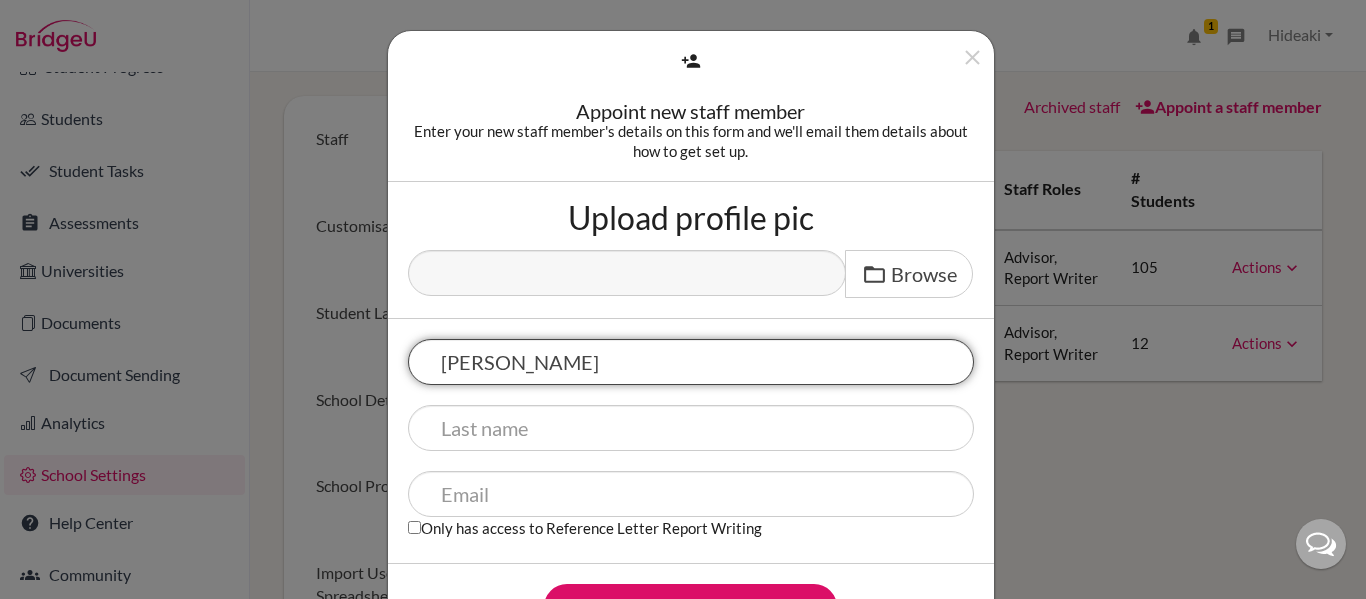type on "[PERSON_NAME]" 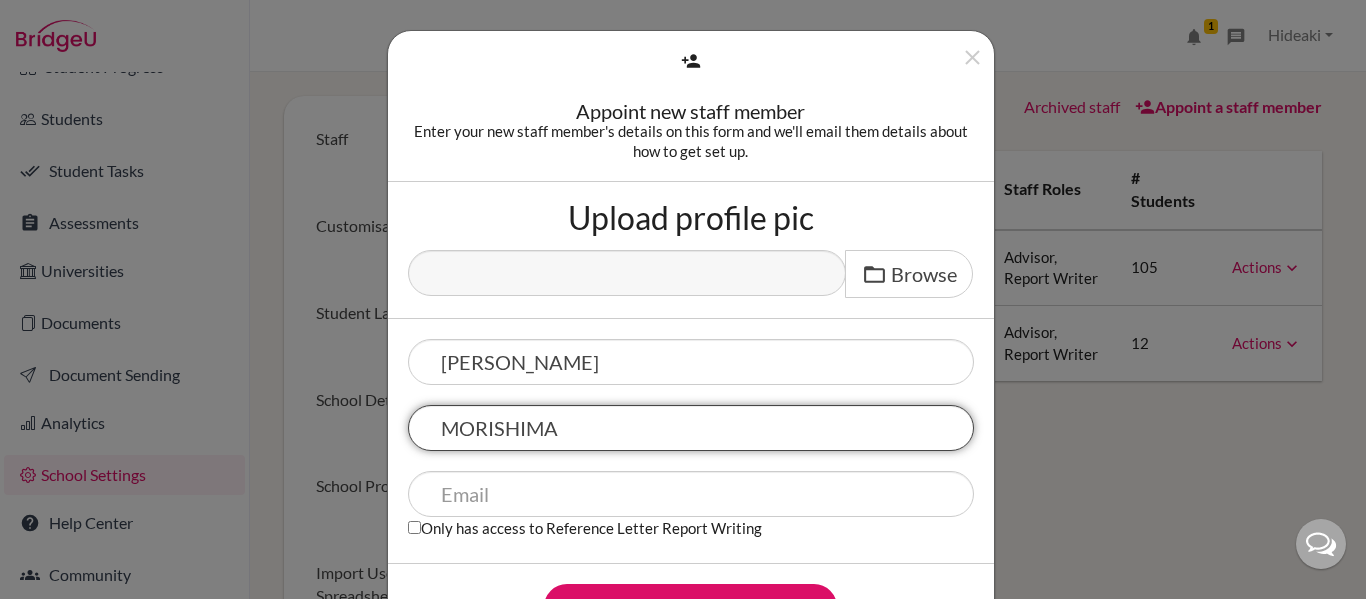 type on "MORISHIMA" 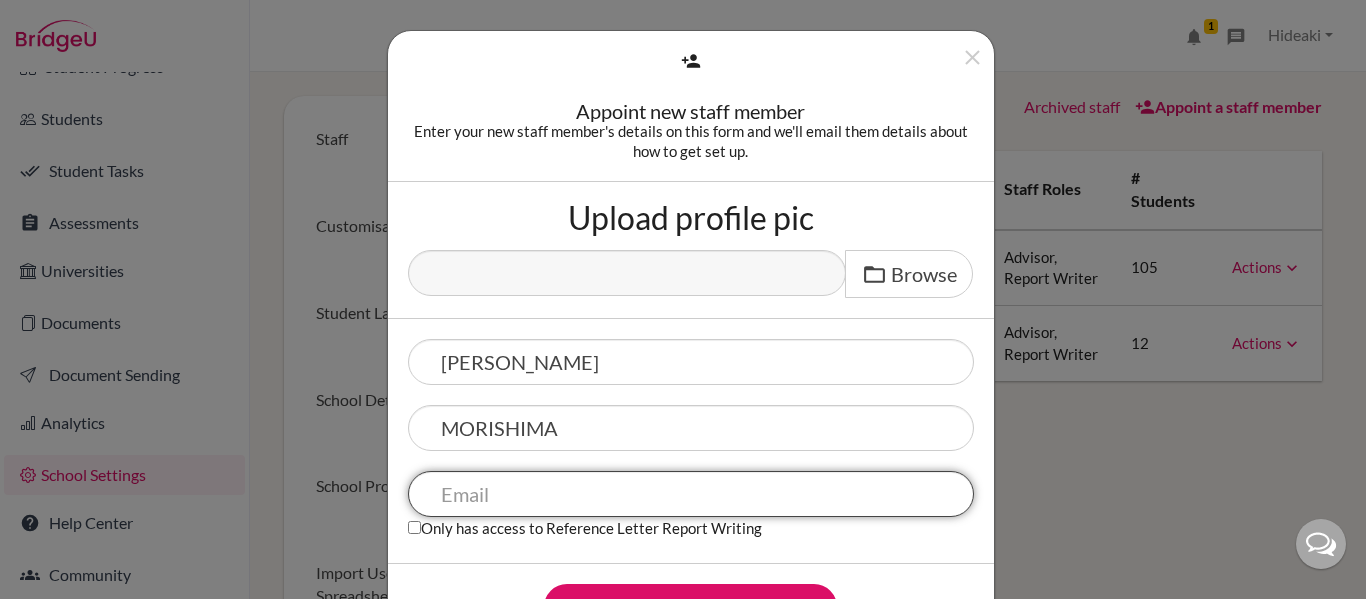 click at bounding box center [691, 494] 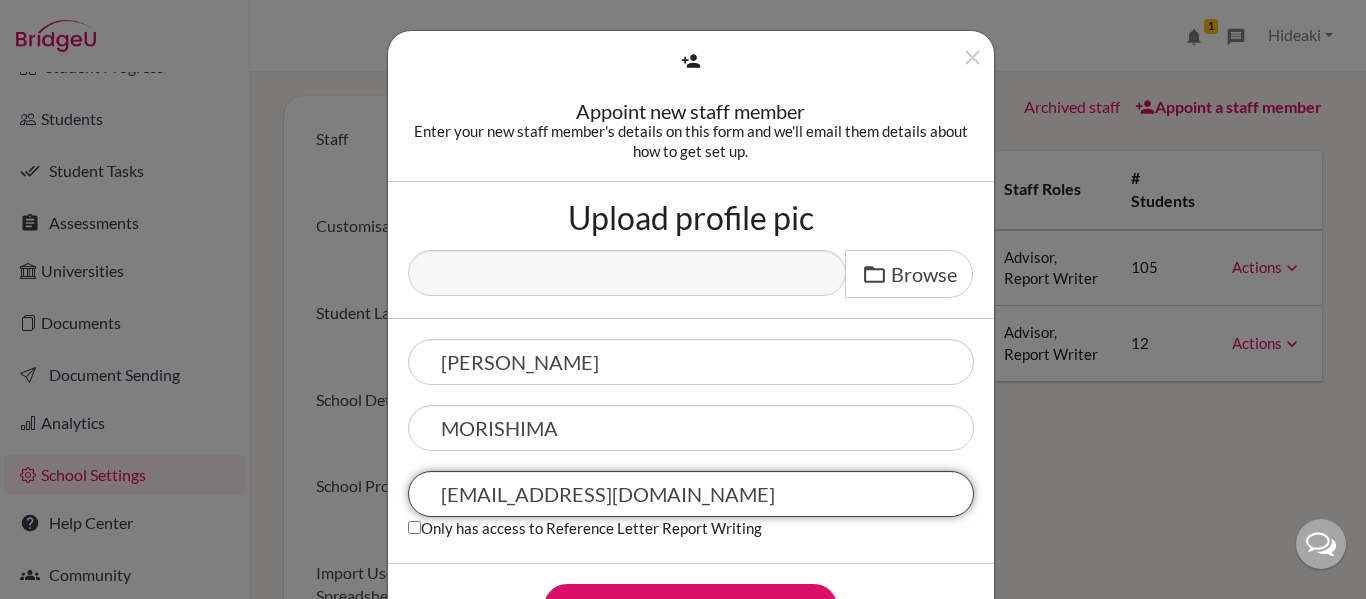 scroll, scrollTop: 82, scrollLeft: 0, axis: vertical 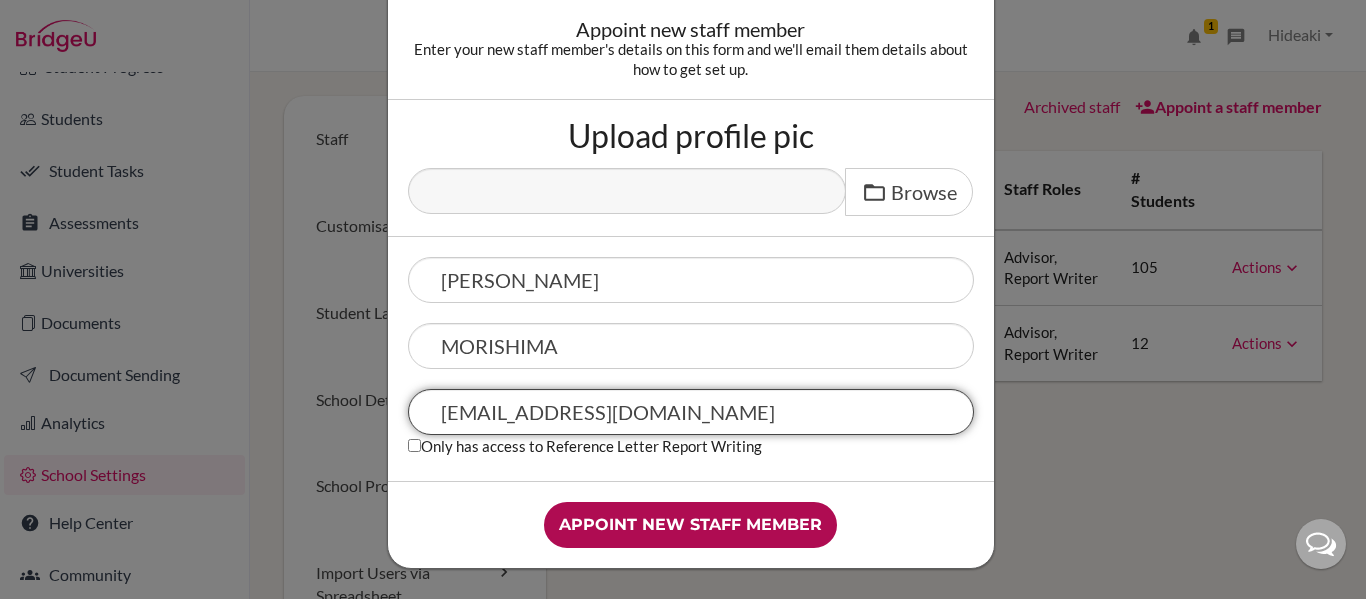 type on "[EMAIL_ADDRESS][DOMAIN_NAME]" 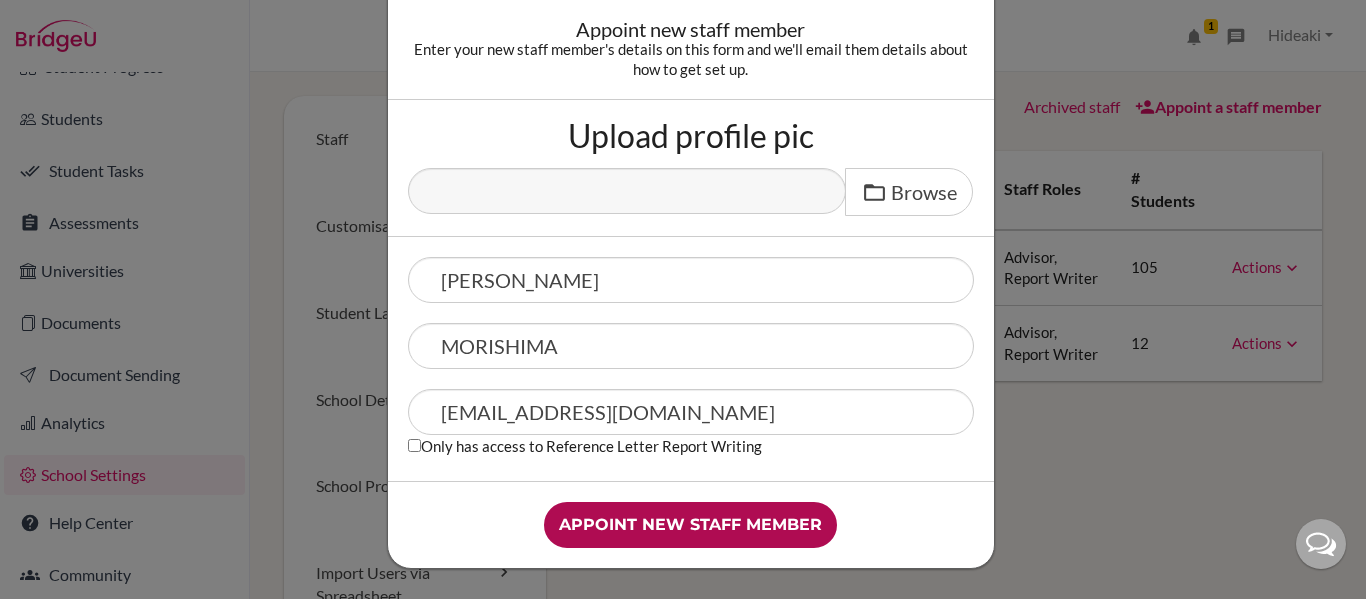 click on "Appoint new staff member" at bounding box center (690, 525) 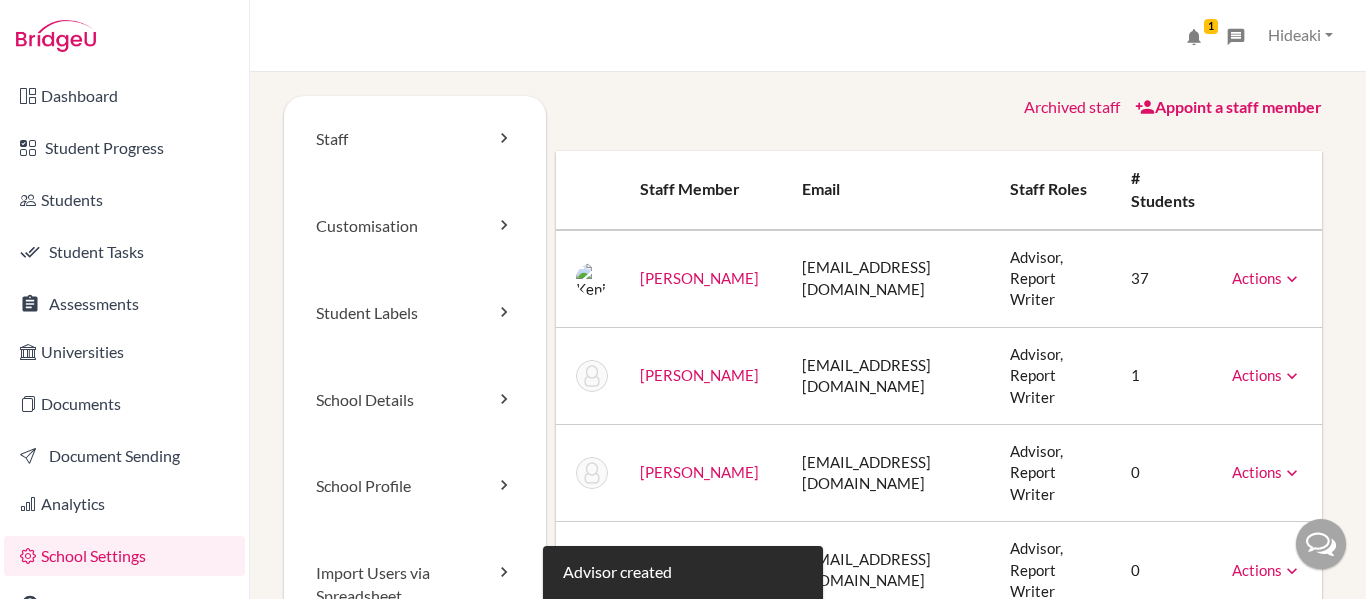 scroll, scrollTop: 0, scrollLeft: 0, axis: both 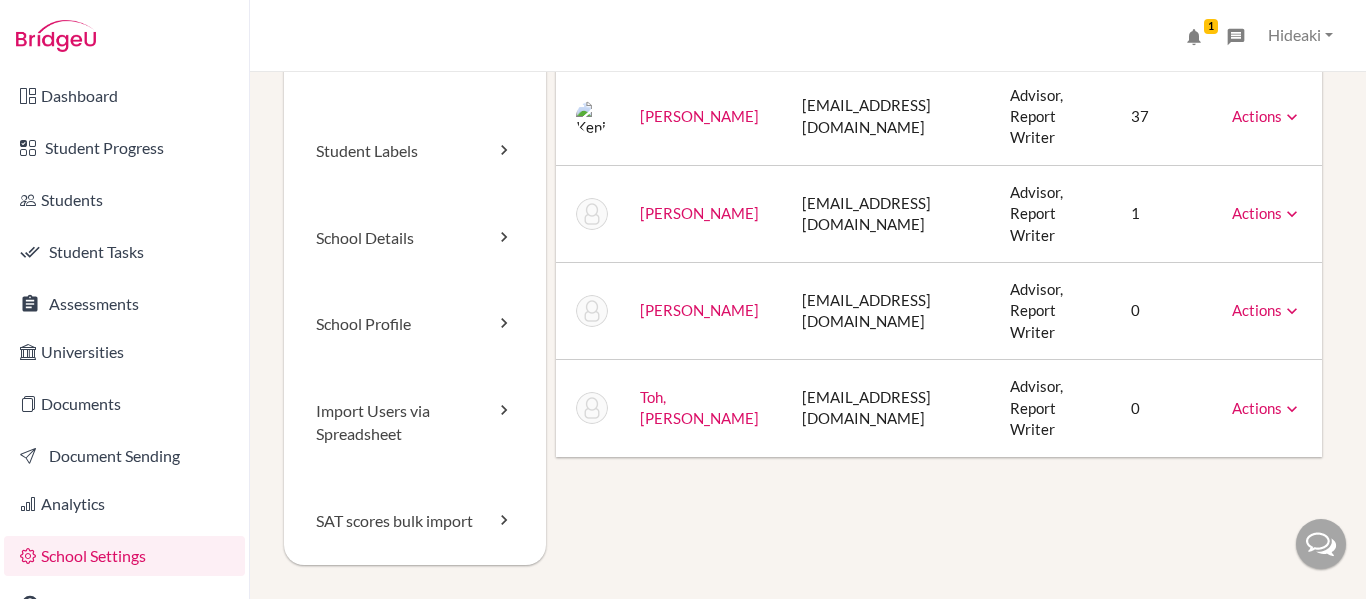 click on "Actions" at bounding box center (1267, 310) 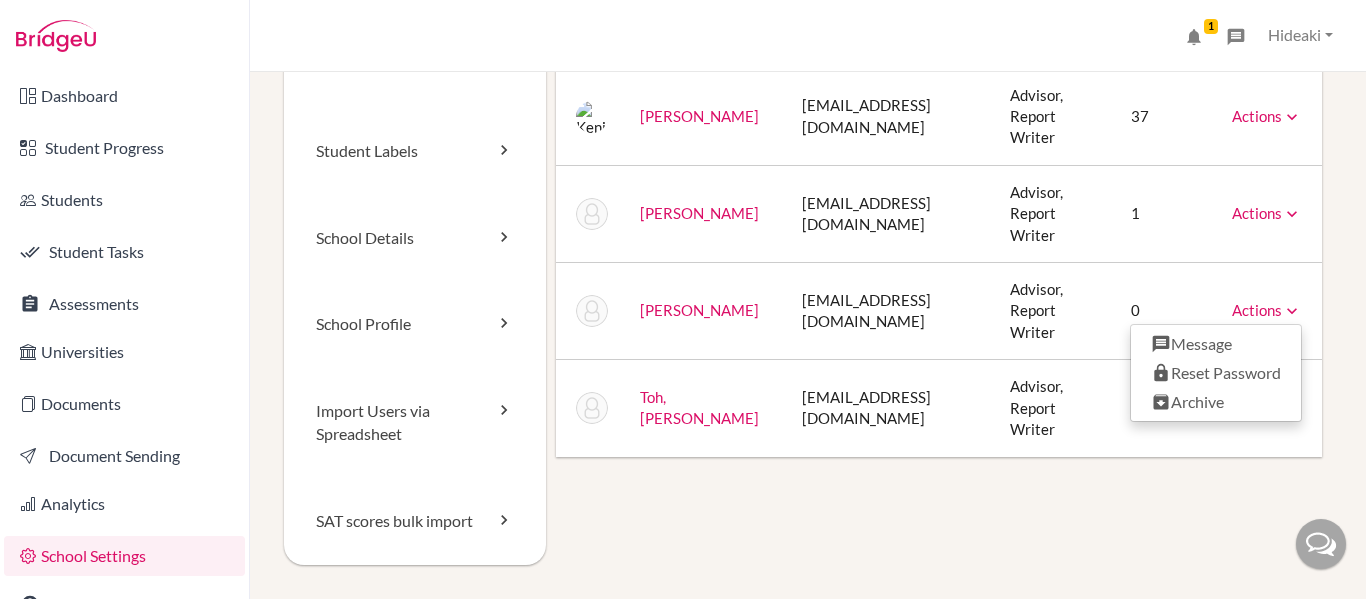 click on "Staff
Customisation
Student Labels
School Details
School Profile
Import Users via Spreadsheet
SAT scores bulk import
Archived staff
Appoint a staff member
Staff member
Email
Staff roles
# students
[GEOGRAPHIC_DATA], [GEOGRAPHIC_DATA]
[EMAIL_ADDRESS][DOMAIN_NAME]
Advisor, Report Writer
37
Actions
Message
Reset Password
Archive
[PERSON_NAME]
[EMAIL_ADDRESS][DOMAIN_NAME]
Advisor, Report Writer
1
Actions
Reset Password
MORISHIMA, Yuriko
[EMAIL_ADDRESS][DOMAIN_NAME]
Advisor, Report Writer
0
Actions
Message
Reset Password
Archive
[PERSON_NAME]
[EMAIL_ADDRESS][DOMAIN_NAME]
Advisor, Report Writer
0
Actions
Unarchive" at bounding box center [808, 273] 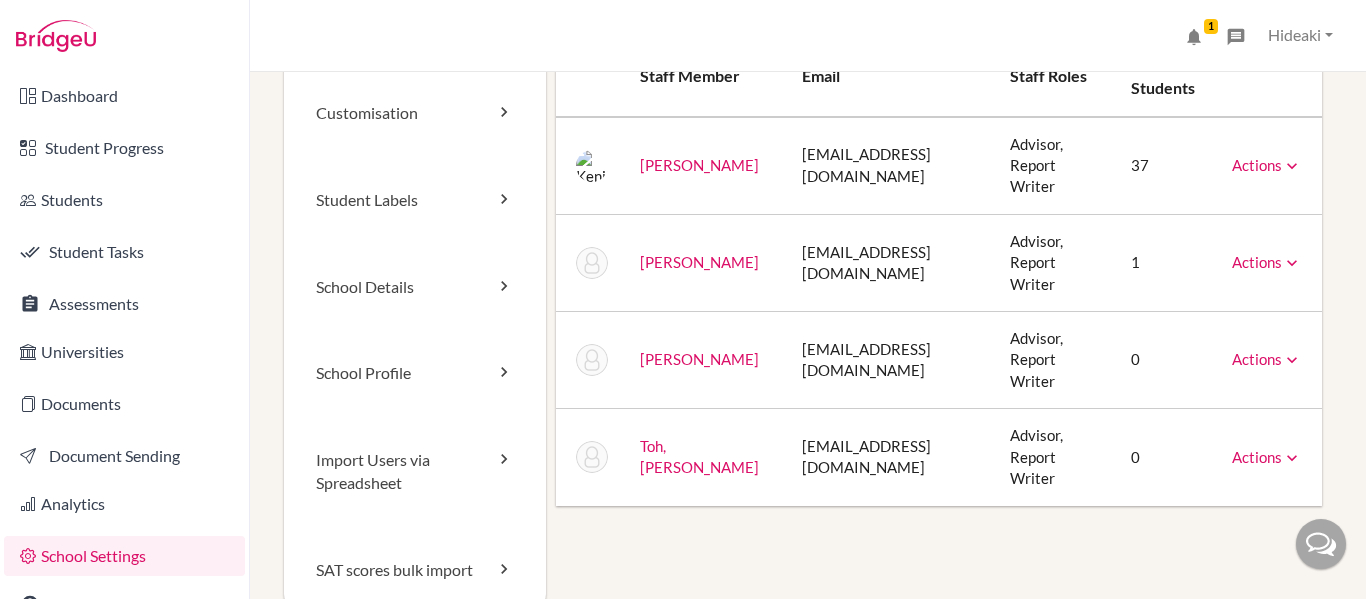 scroll, scrollTop: 89, scrollLeft: 0, axis: vertical 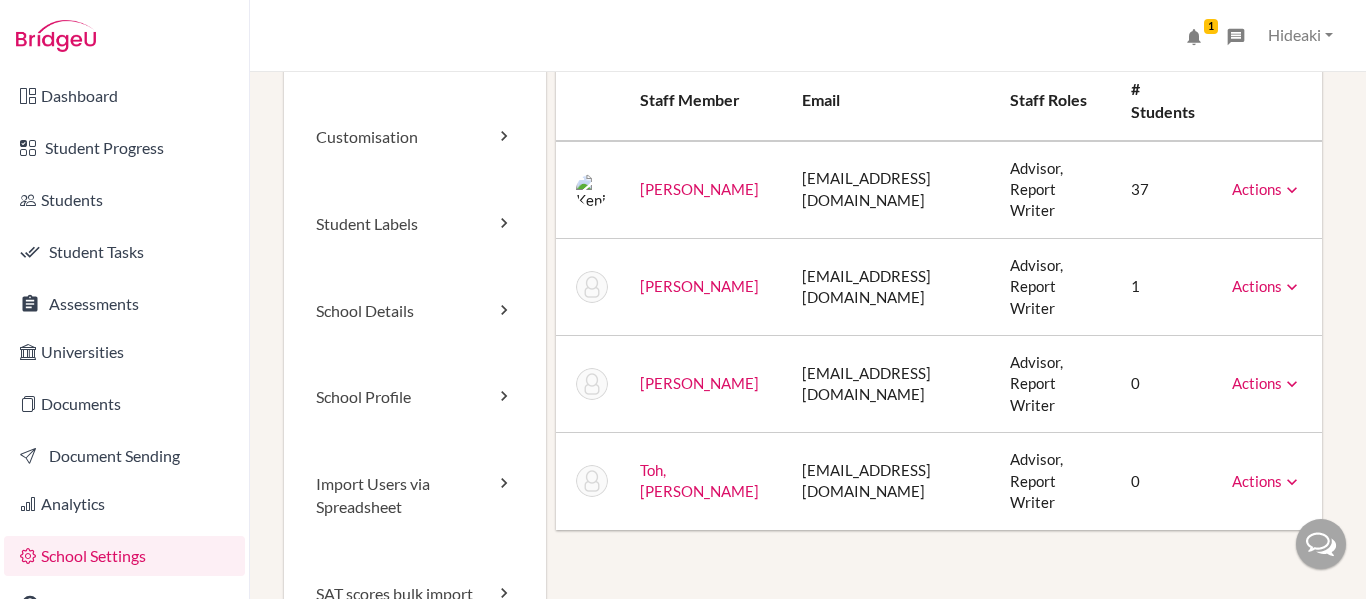click at bounding box center (1292, 287) 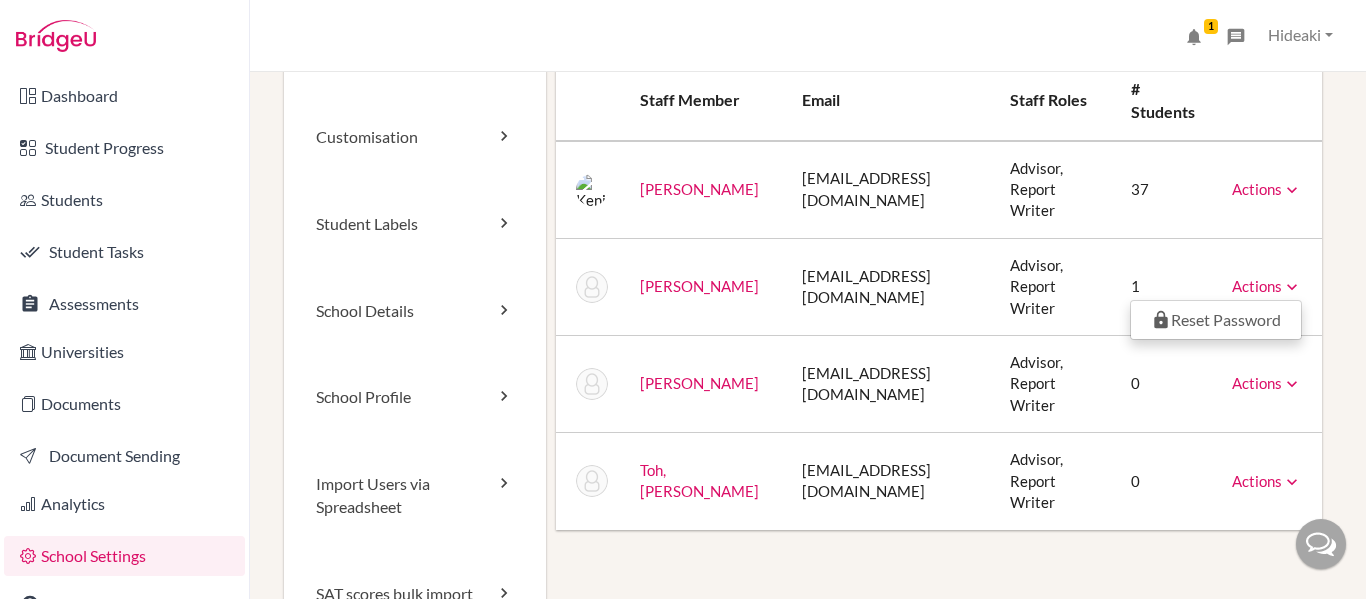 click on "Staff
Customisation
Student Labels
School Details
School Profile
Import Users via Spreadsheet
SAT scores bulk import
Archived staff
Appoint a staff member
Staff member
Email
Staff roles
# students
[GEOGRAPHIC_DATA], [GEOGRAPHIC_DATA]
[EMAIL_ADDRESS][DOMAIN_NAME]
Advisor, Report Writer
37
Actions
Message
Reset Password
Archive
[PERSON_NAME]
[EMAIL_ADDRESS][DOMAIN_NAME]
Advisor, Report Writer
1
Actions
Reset Password
MORISHIMA, Yuriko
[EMAIL_ADDRESS][DOMAIN_NAME]
Advisor, Report Writer
0
Actions
Message
Reset Password
Archive
[PERSON_NAME]
[EMAIL_ADDRESS][DOMAIN_NAME]
Advisor, Report Writer
0
Actions
Unarchive" at bounding box center (808, 346) 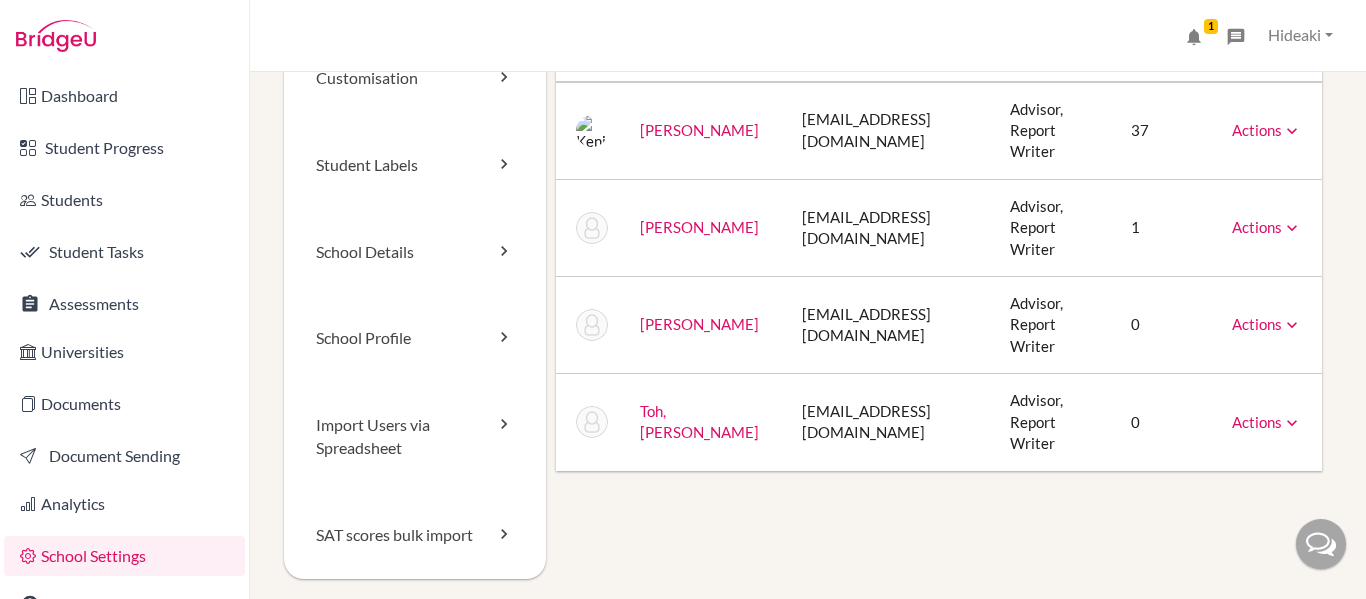 scroll, scrollTop: 149, scrollLeft: 0, axis: vertical 